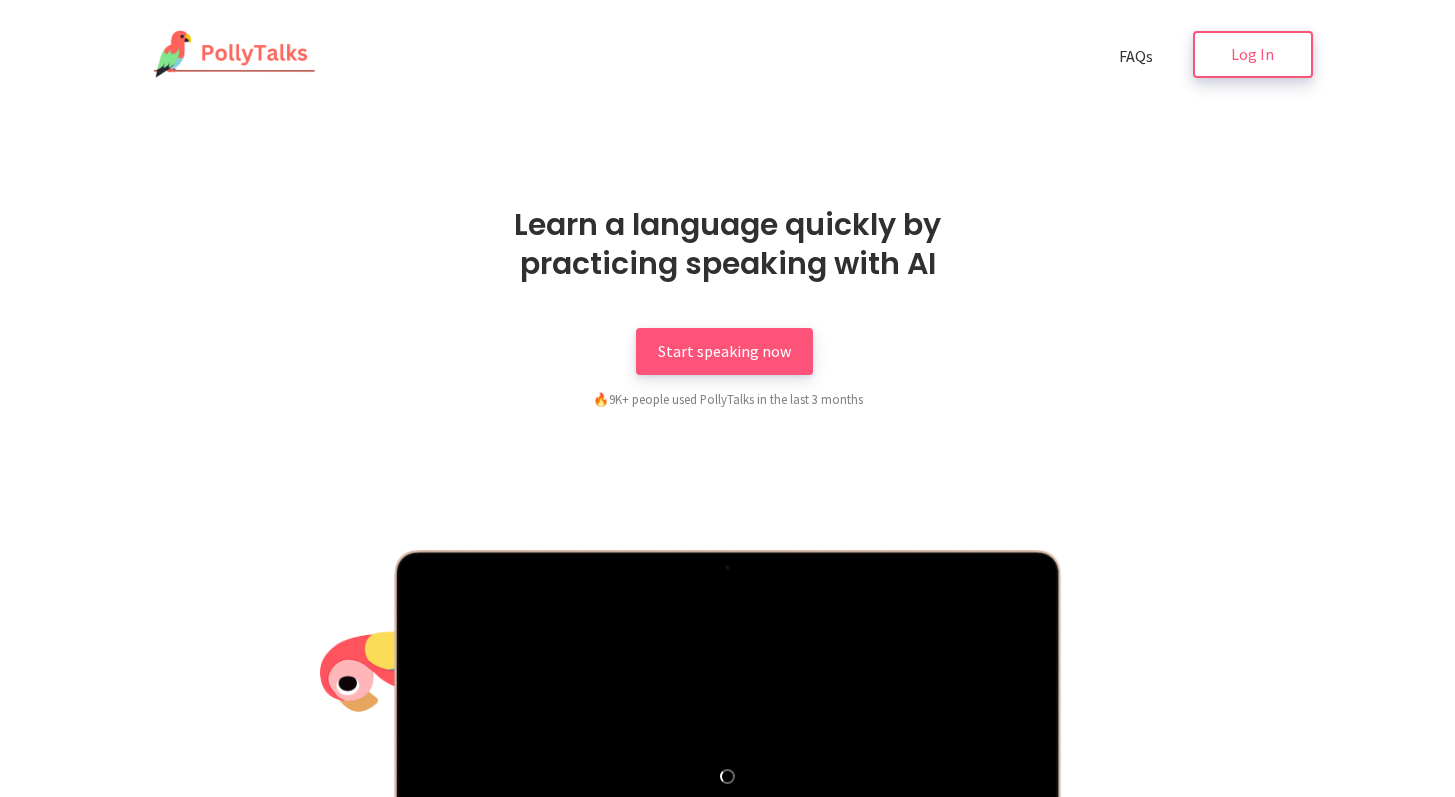 scroll, scrollTop: 0, scrollLeft: 0, axis: both 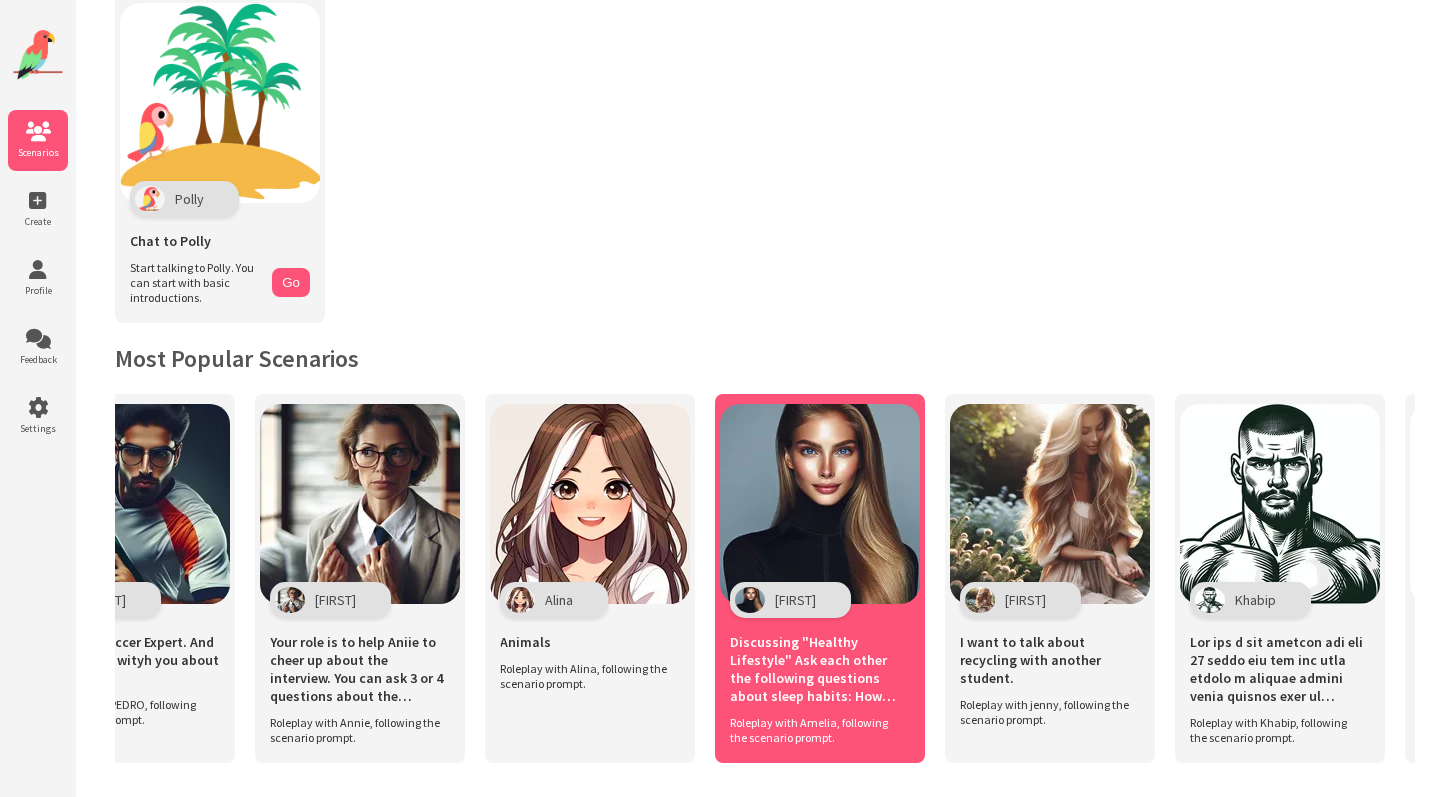 click at bounding box center [820, 504] 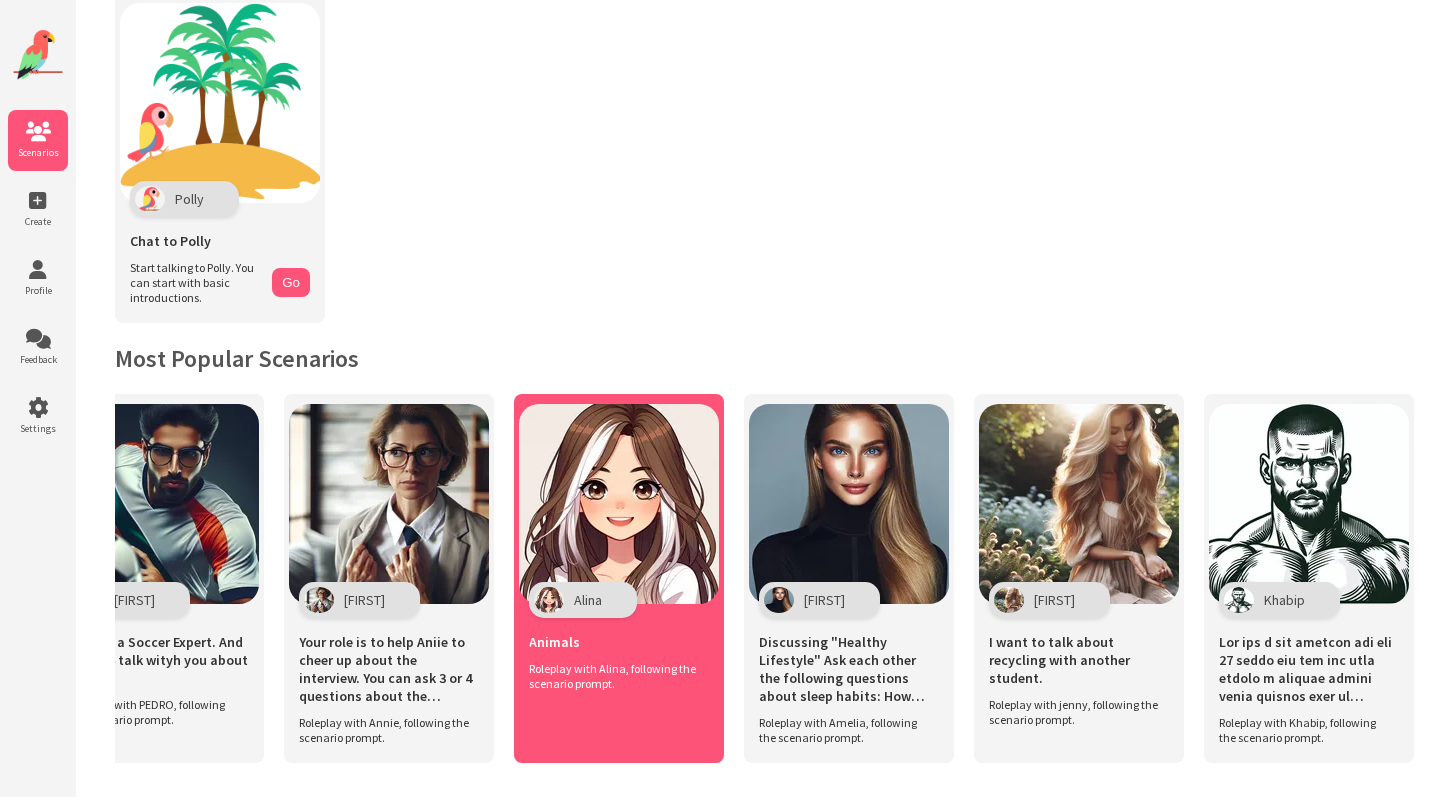 scroll, scrollTop: 0, scrollLeft: 7649, axis: horizontal 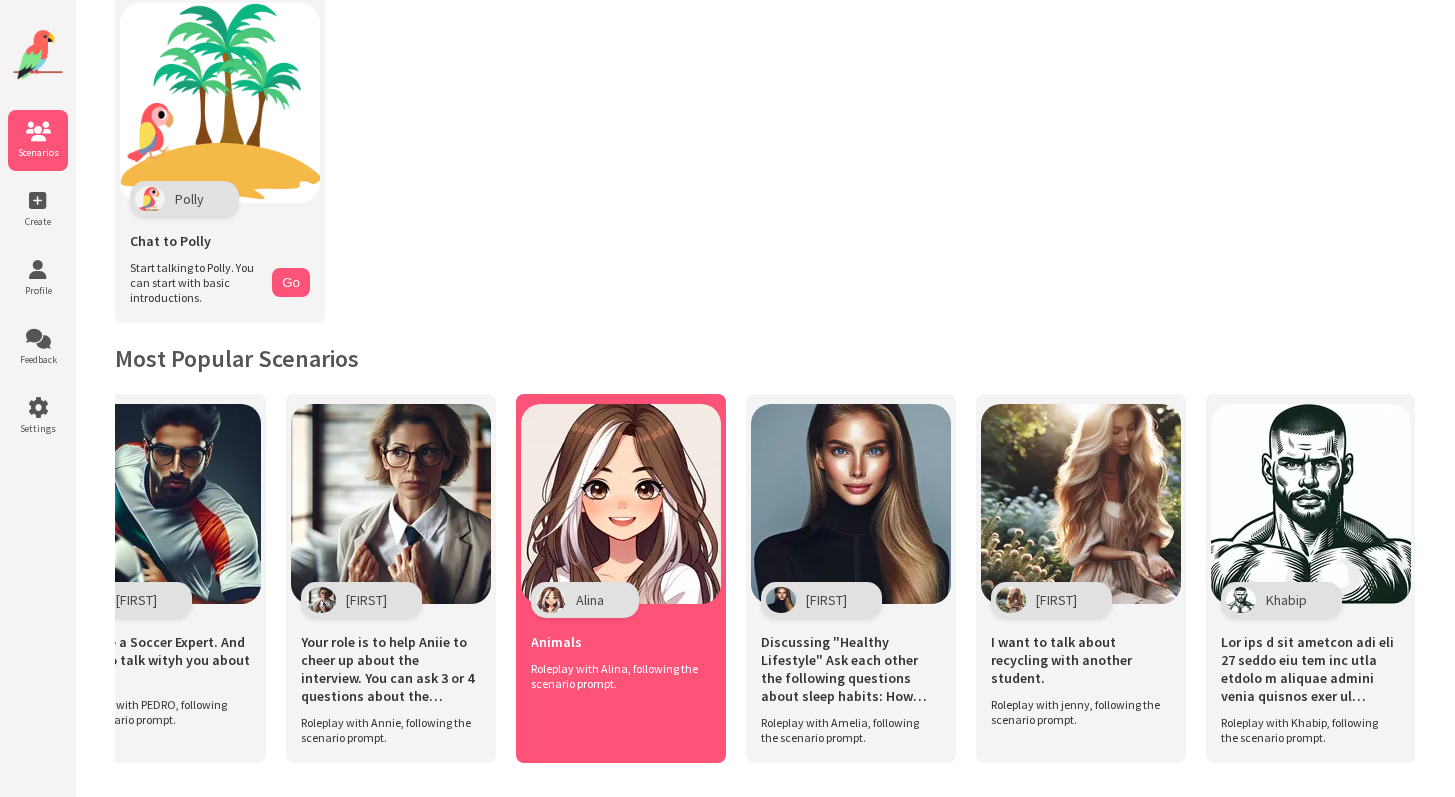 click at bounding box center [621, 504] 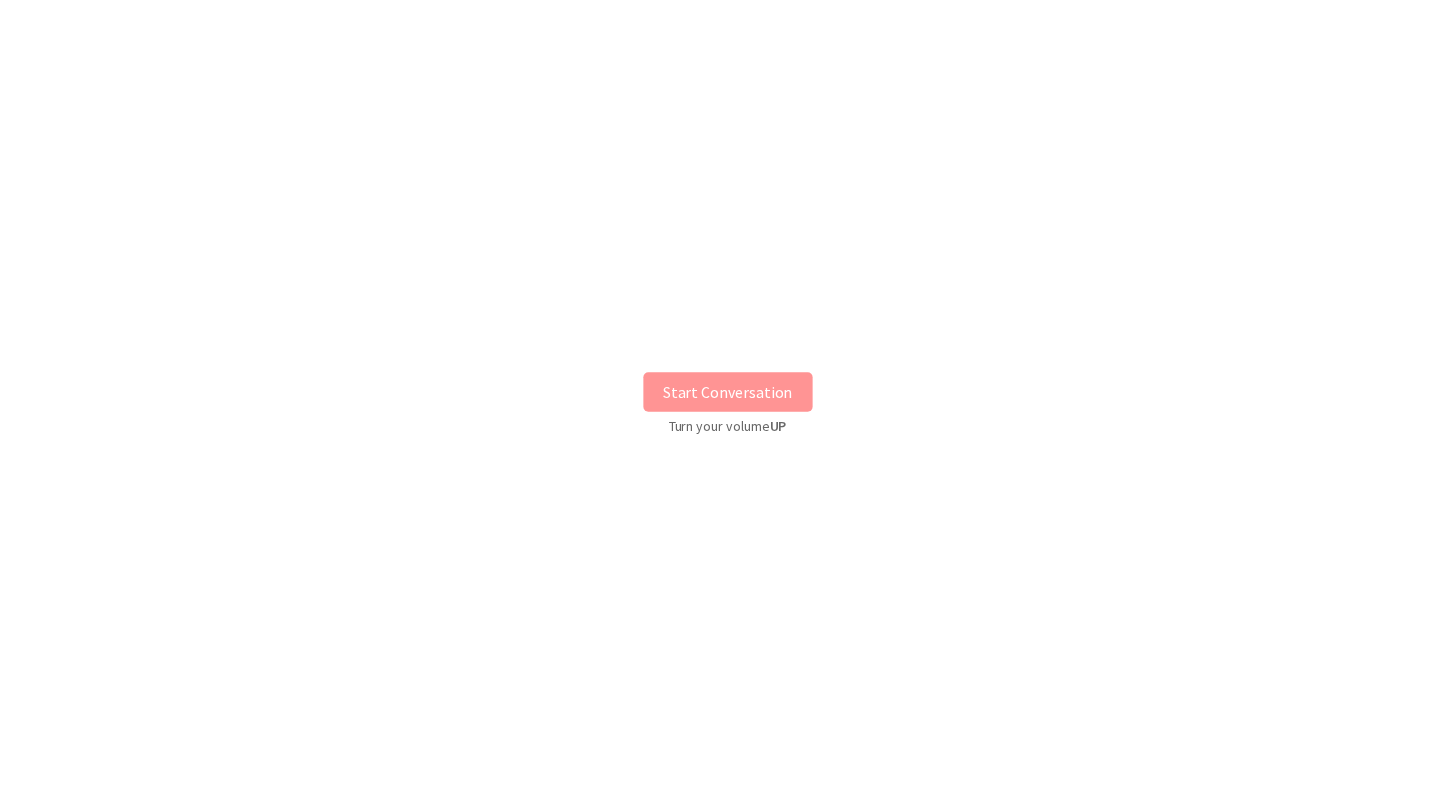 scroll, scrollTop: 0, scrollLeft: 0, axis: both 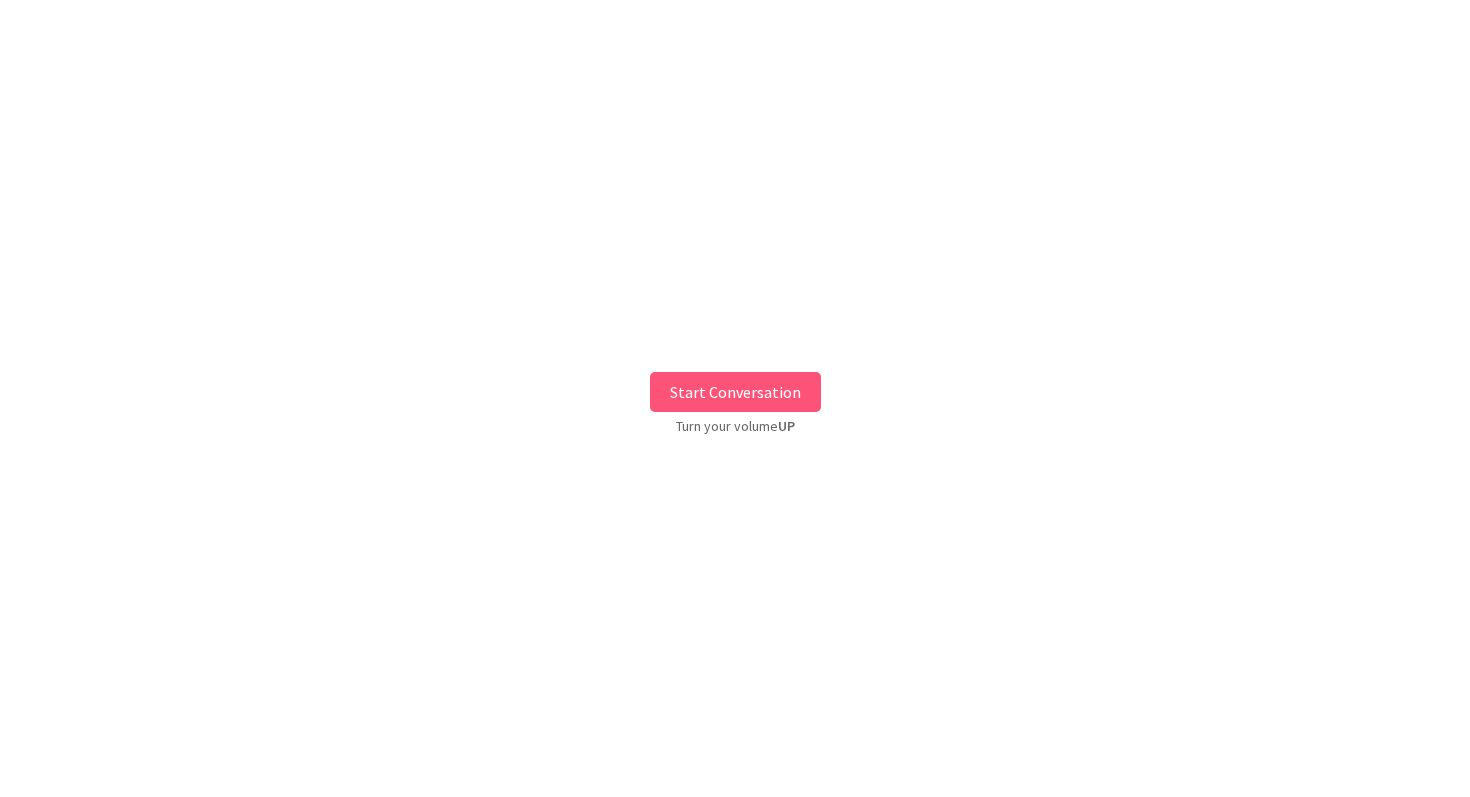 click on "Start Conversation" at bounding box center [735, 392] 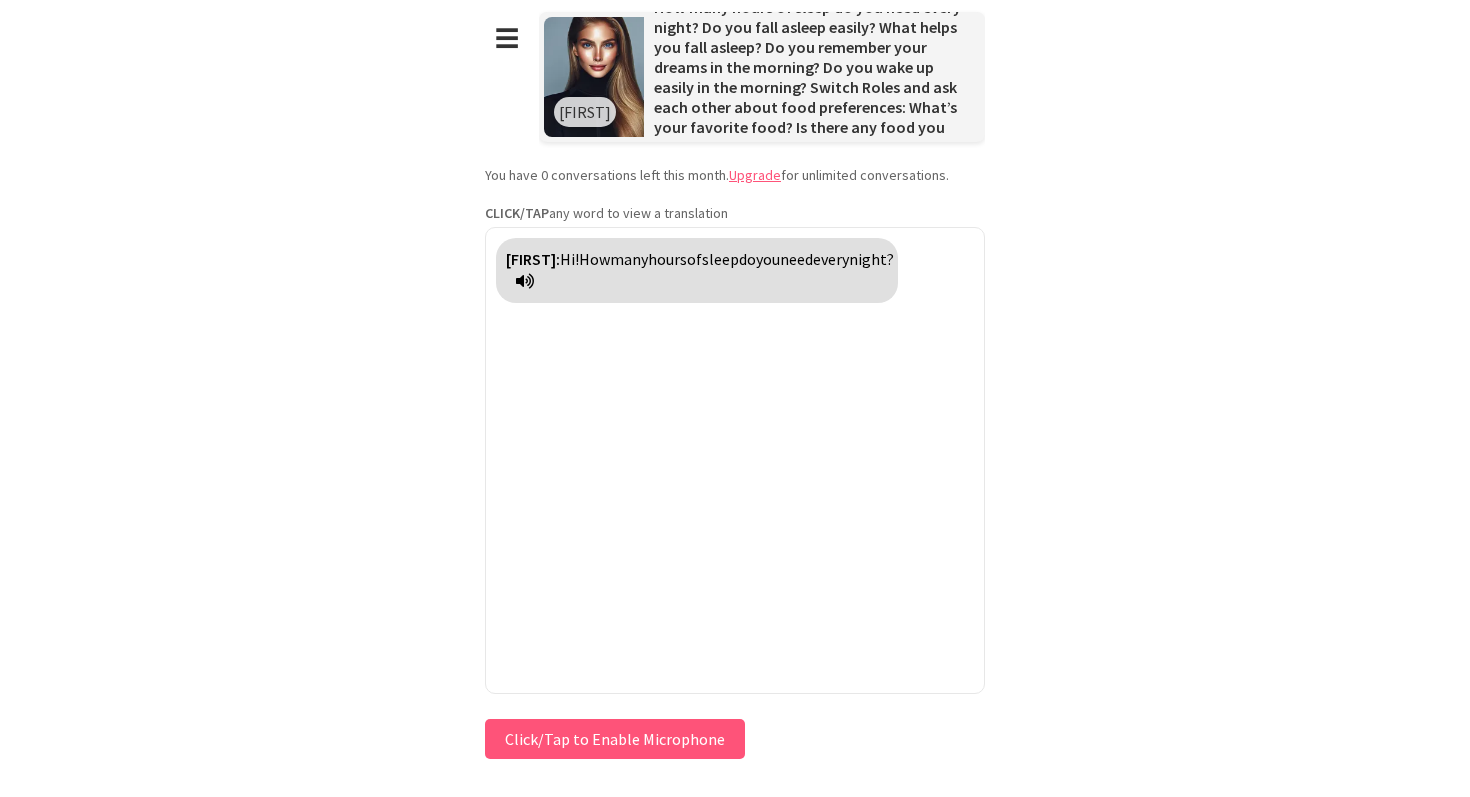 click on "Click/Tap to Enable Microphone" at bounding box center (615, 739) 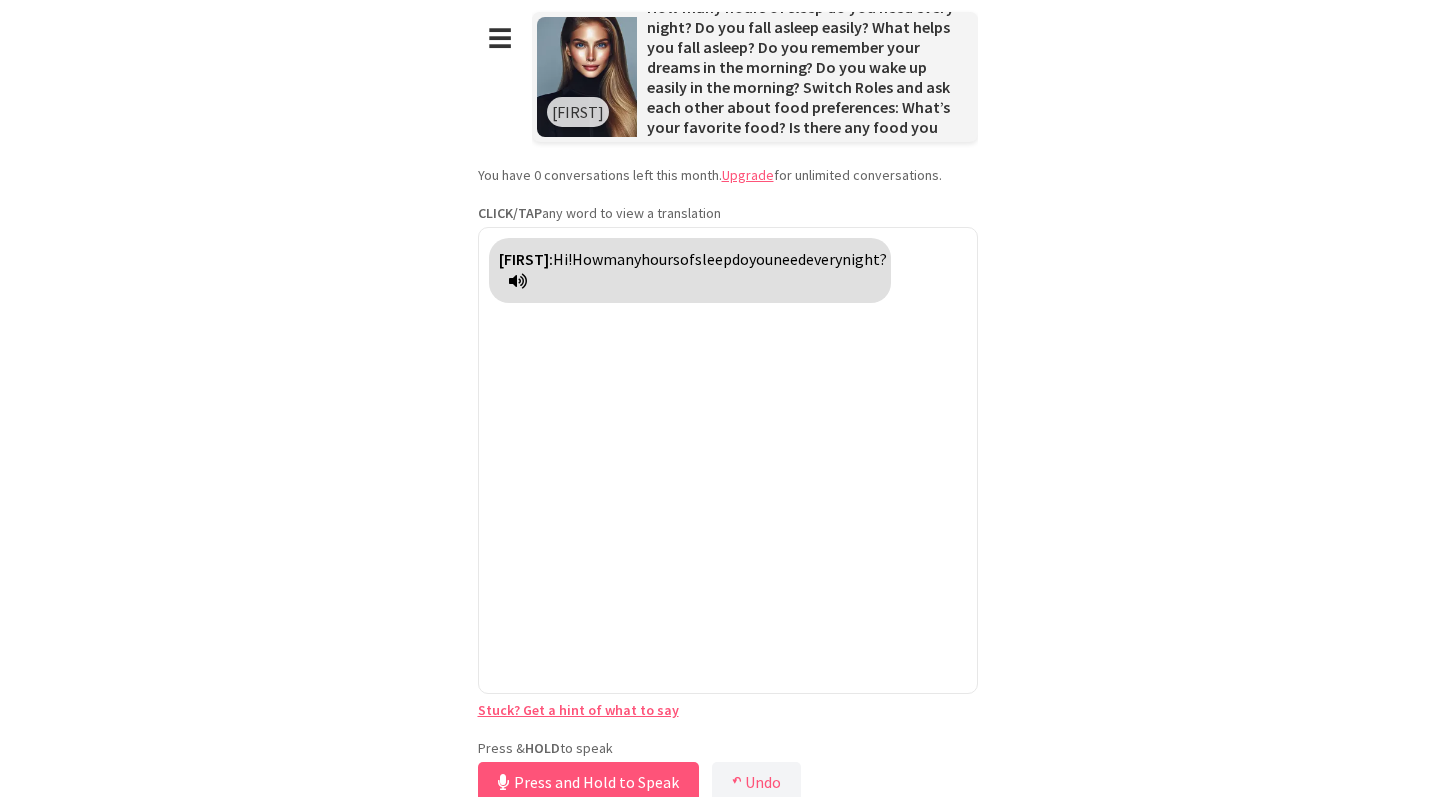 scroll, scrollTop: 10, scrollLeft: 0, axis: vertical 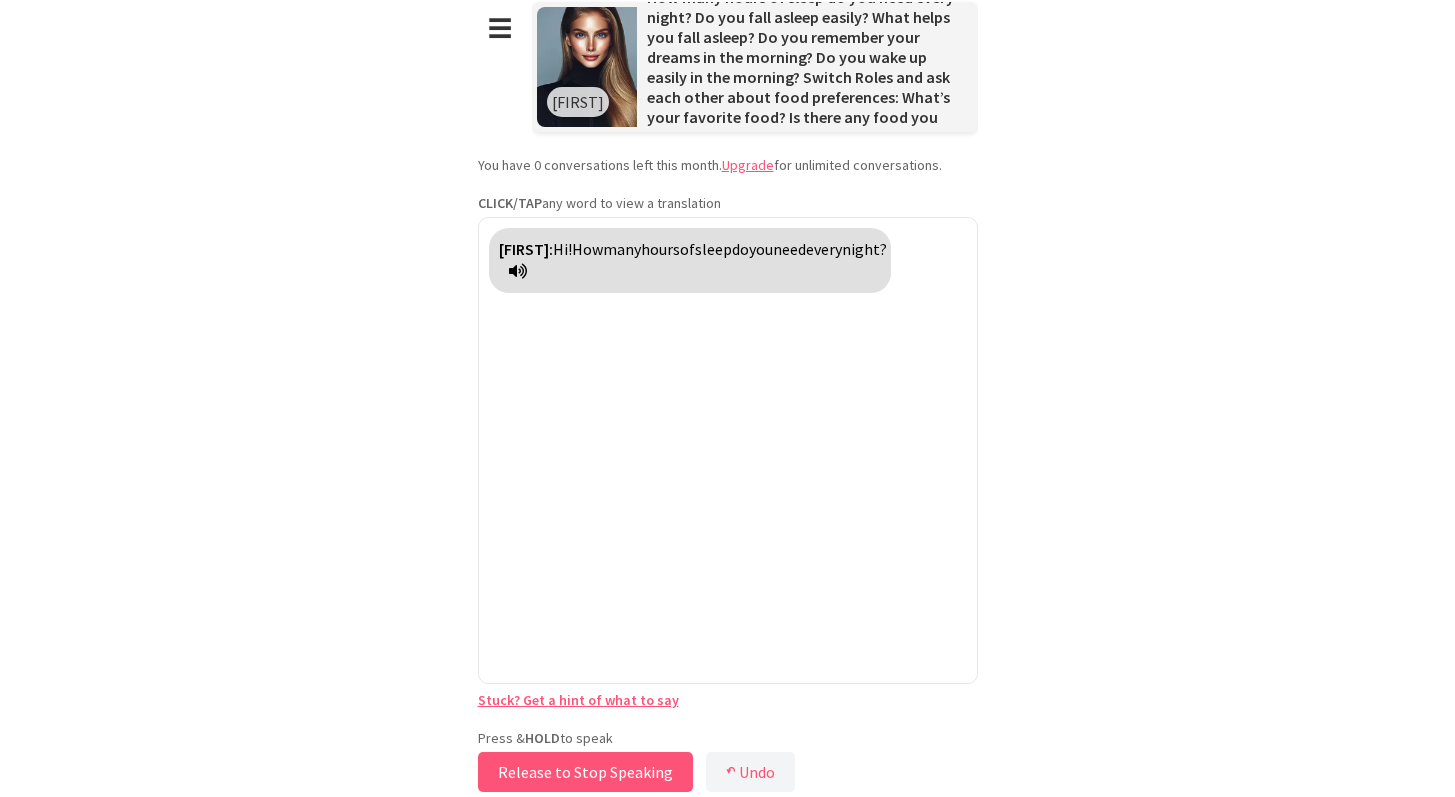 click on "Release to Stop Speaking" at bounding box center [585, 772] 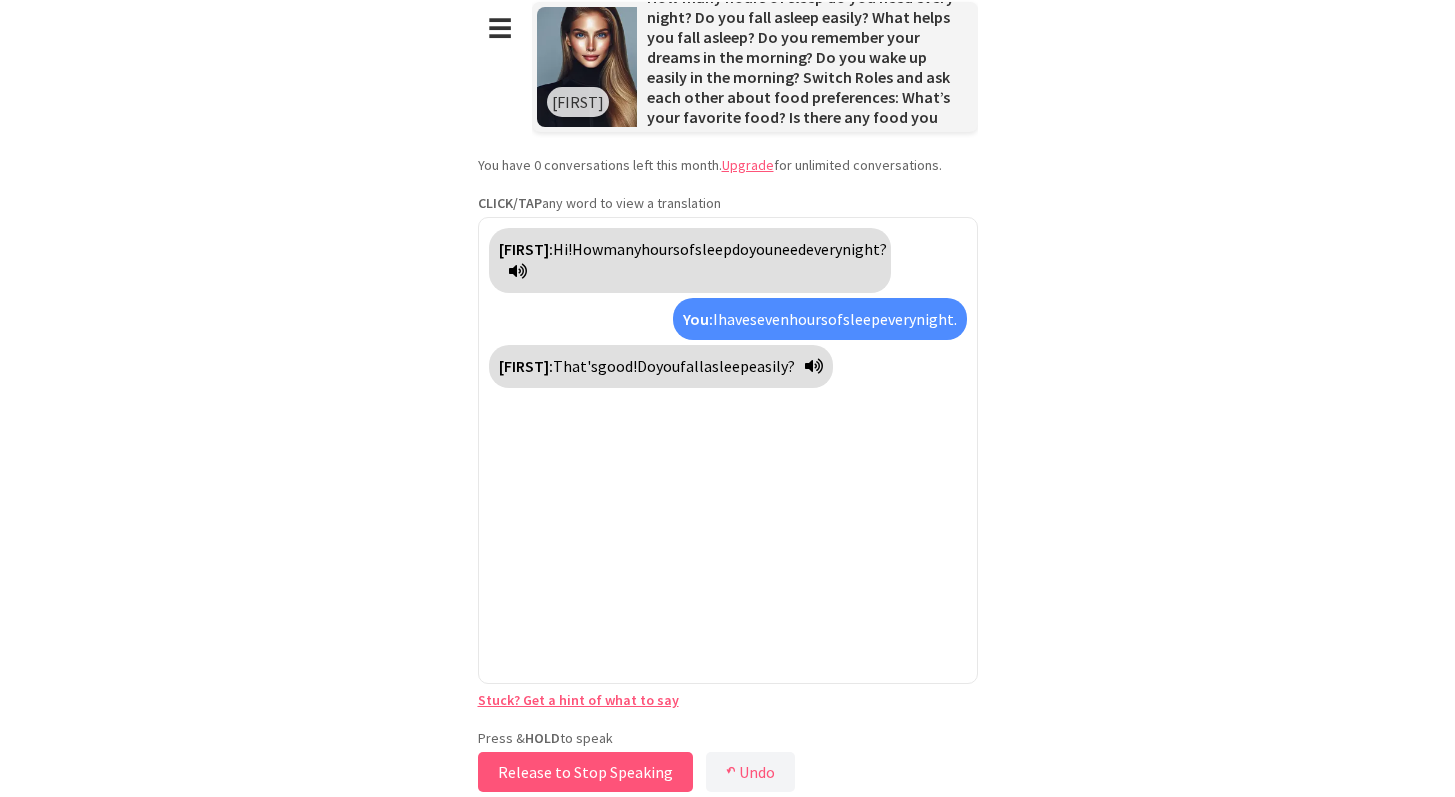 click on "Release to Stop Speaking" at bounding box center (585, 772) 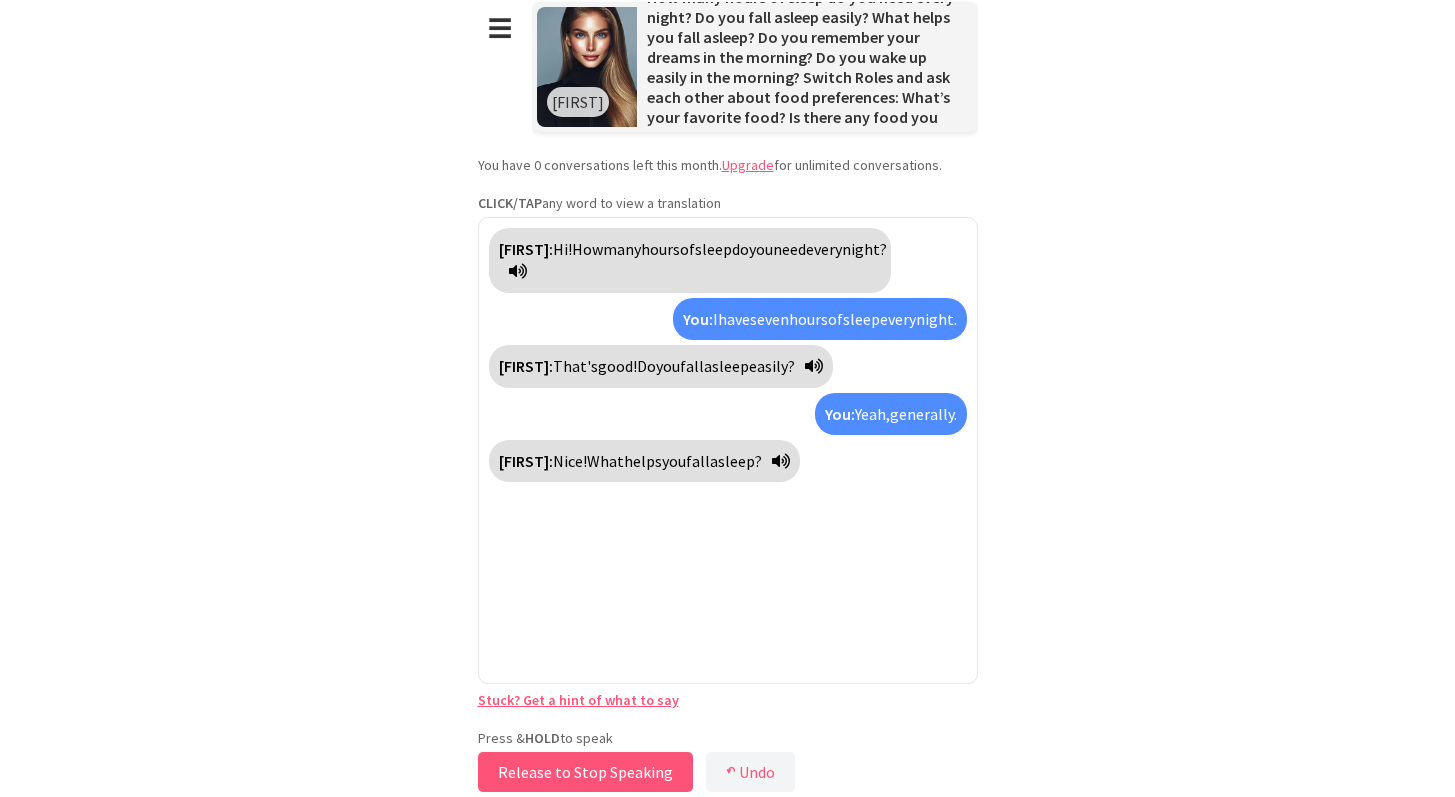 click on "Release to Stop Speaking" at bounding box center (585, 772) 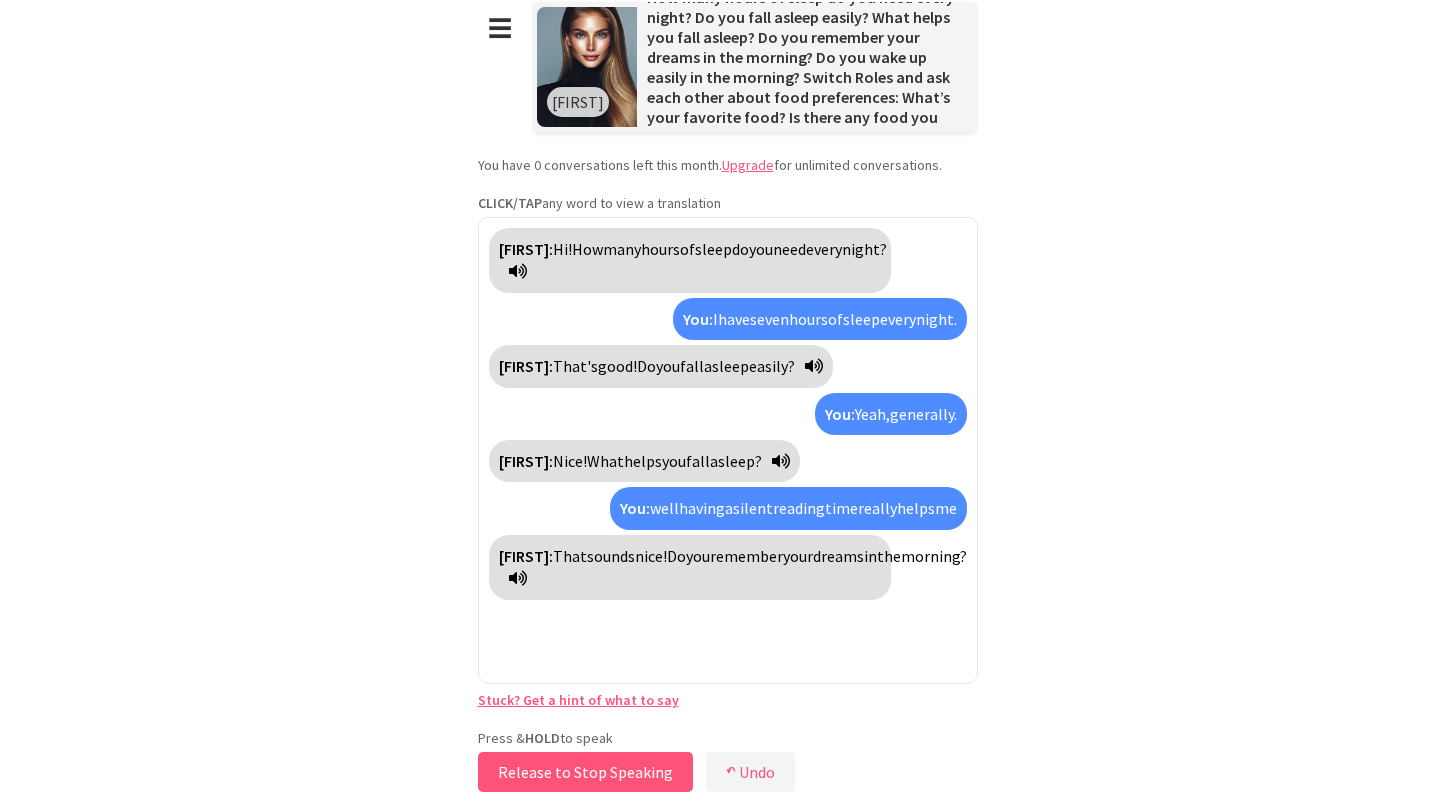 click on "Release to Stop Speaking" at bounding box center [585, 772] 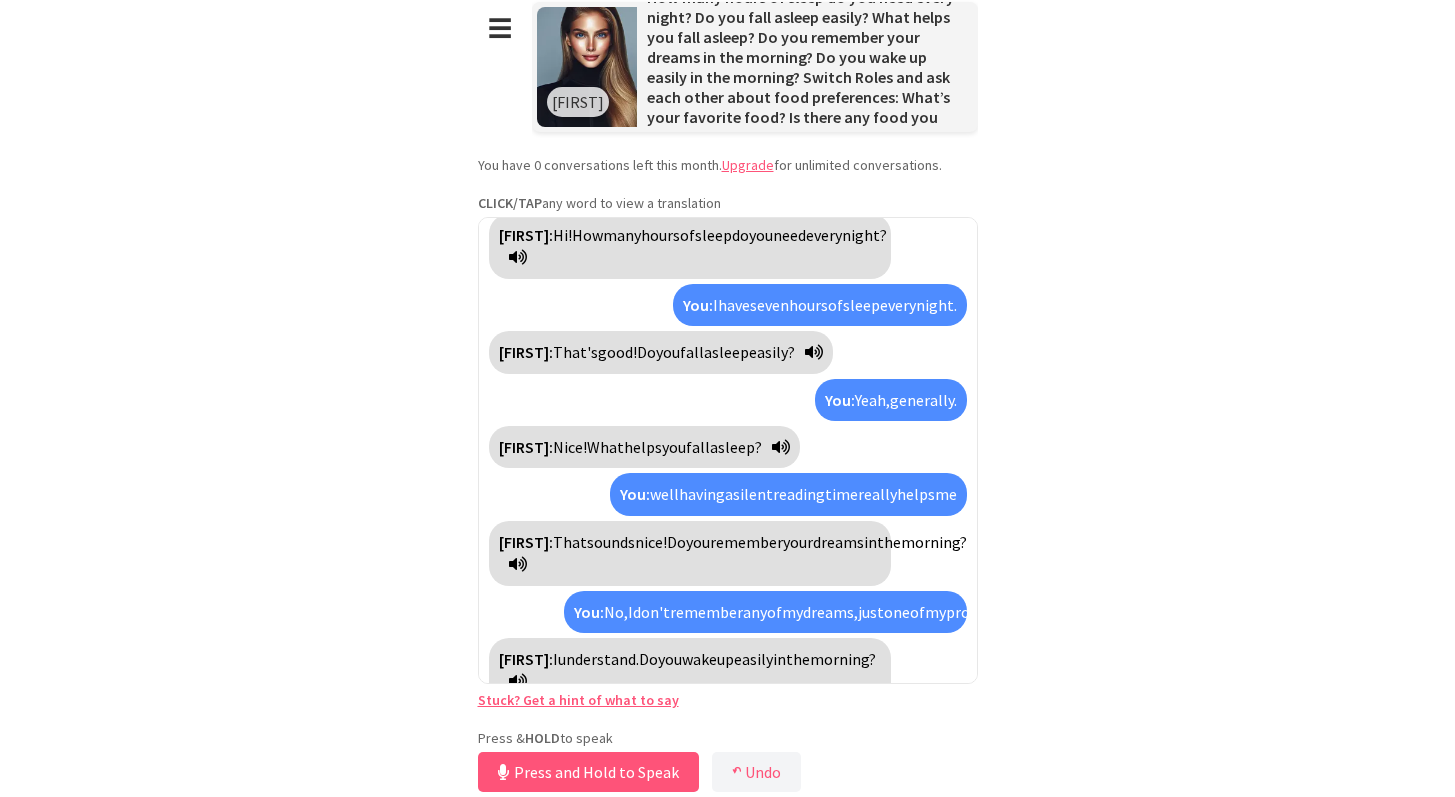 scroll, scrollTop: 60, scrollLeft: 0, axis: vertical 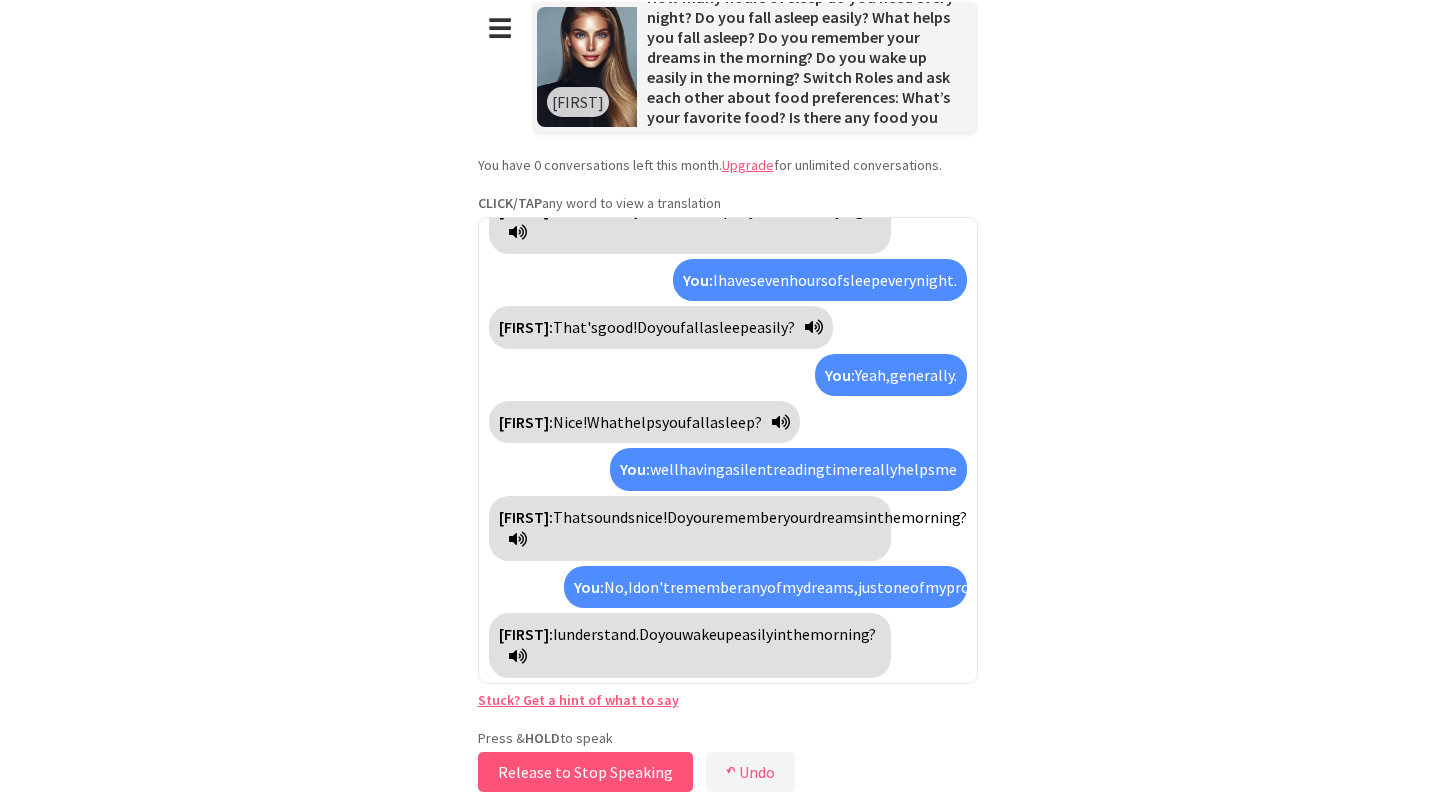 click on "Release to Stop Speaking" at bounding box center (585, 772) 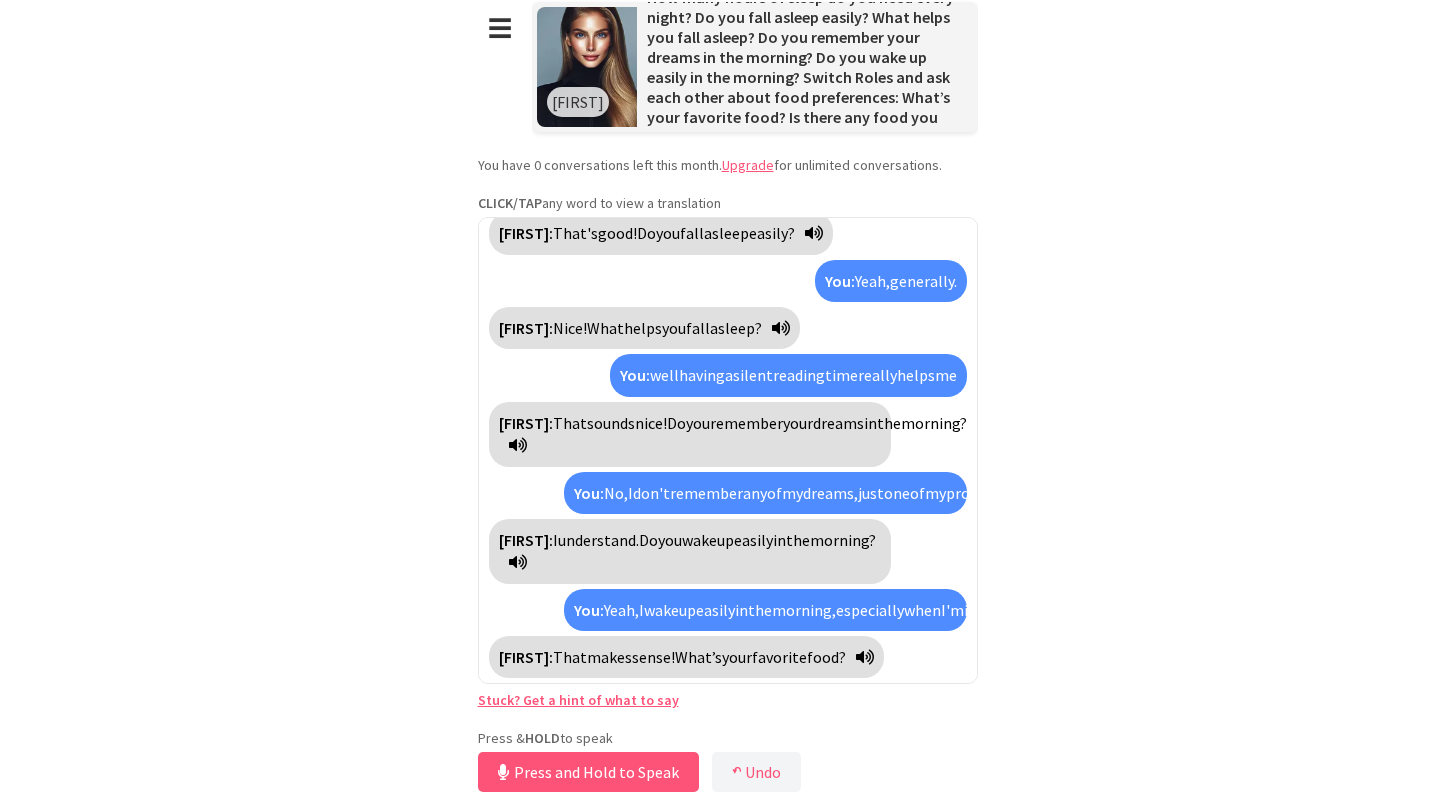 scroll, scrollTop: 244, scrollLeft: 0, axis: vertical 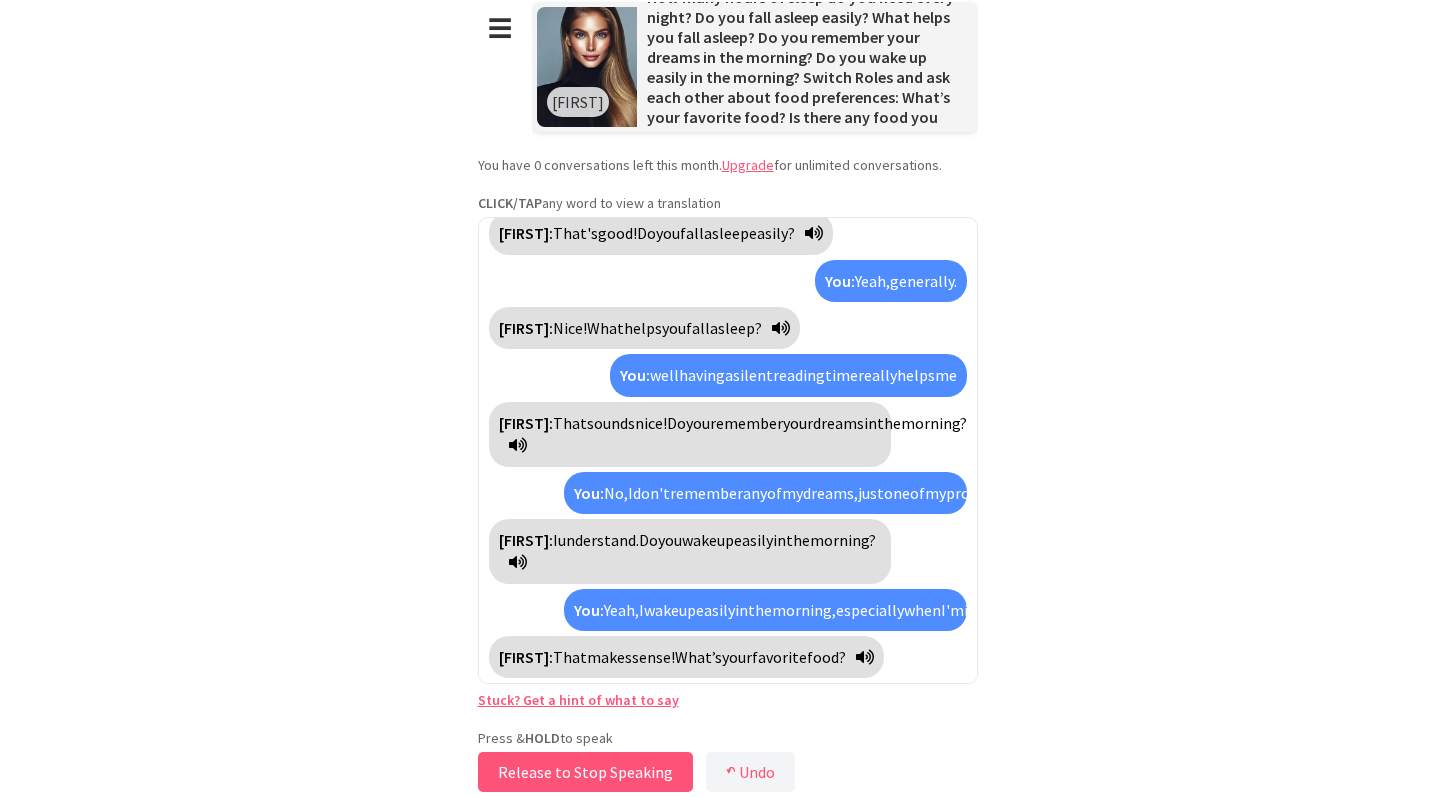 click on "Release to Stop Speaking" at bounding box center [585, 772] 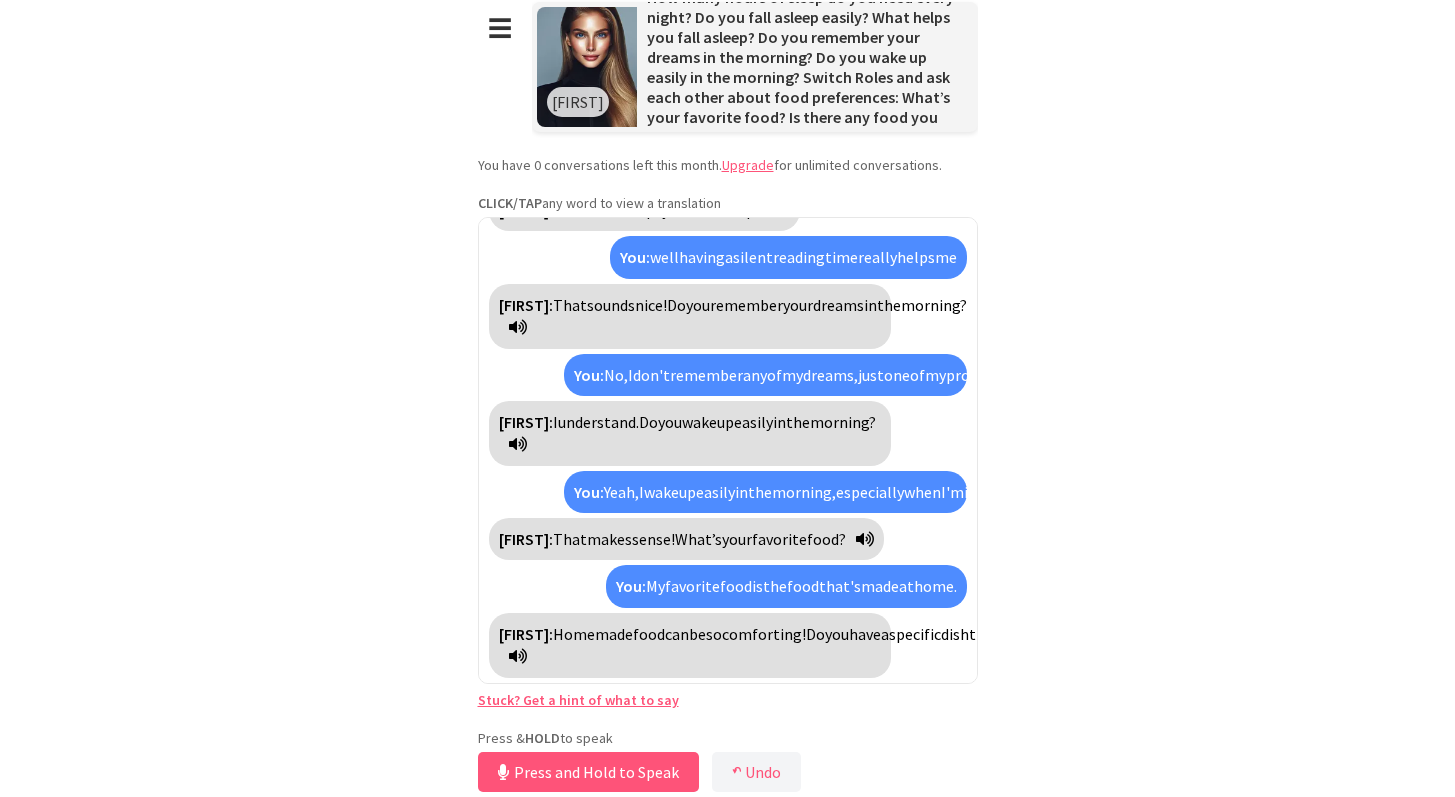 scroll, scrollTop: 362, scrollLeft: 0, axis: vertical 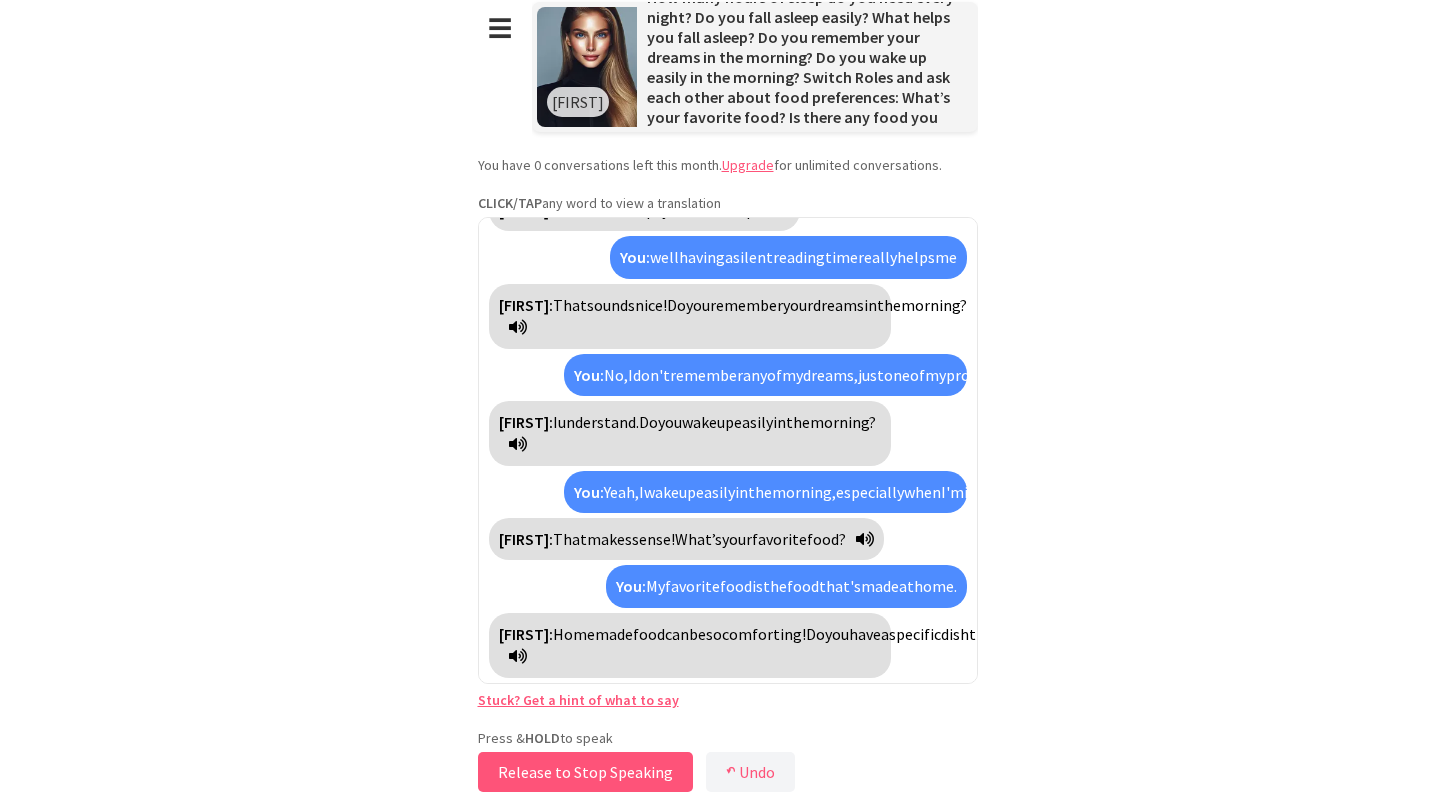 click on "Release to Stop Speaking" at bounding box center [585, 772] 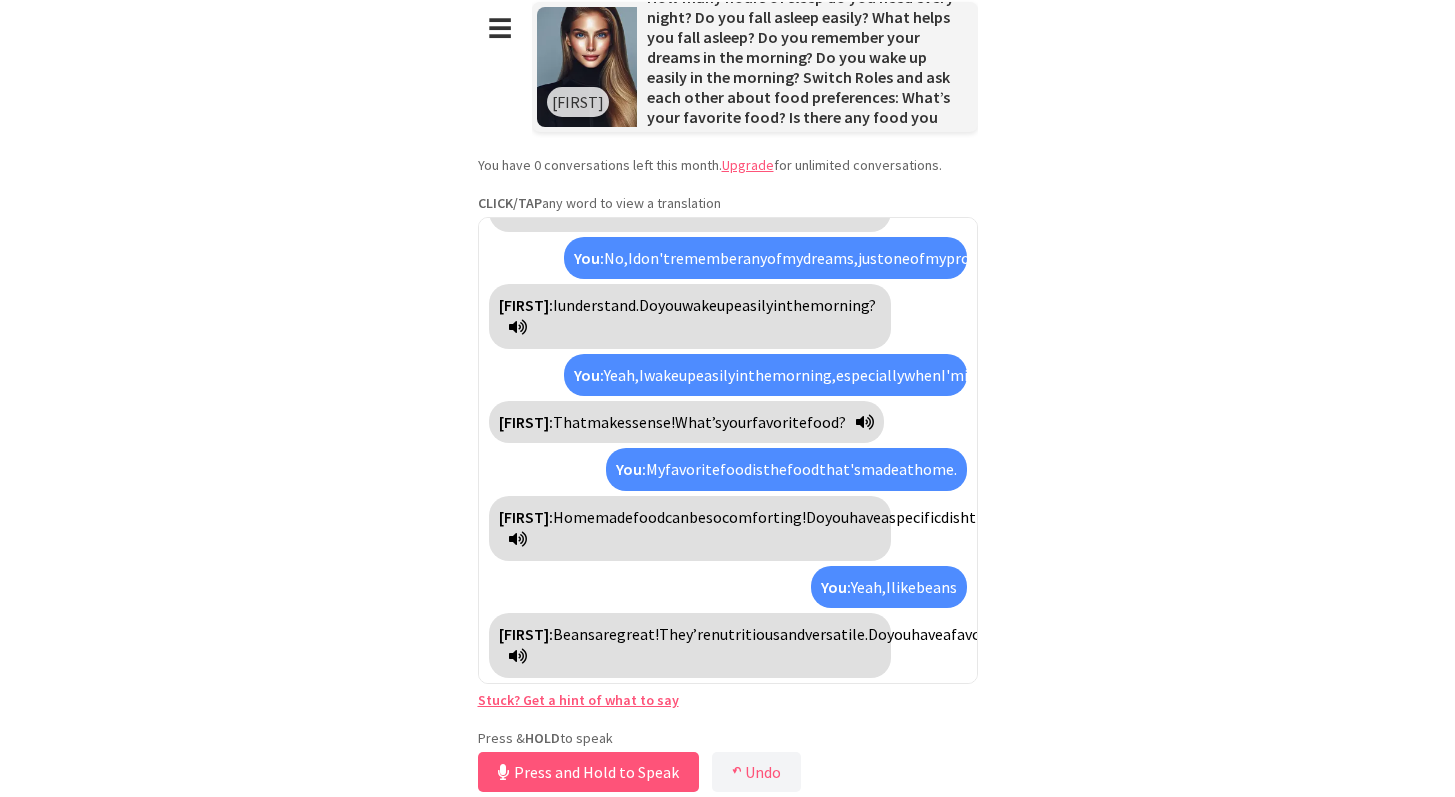 scroll, scrollTop: 501, scrollLeft: 0, axis: vertical 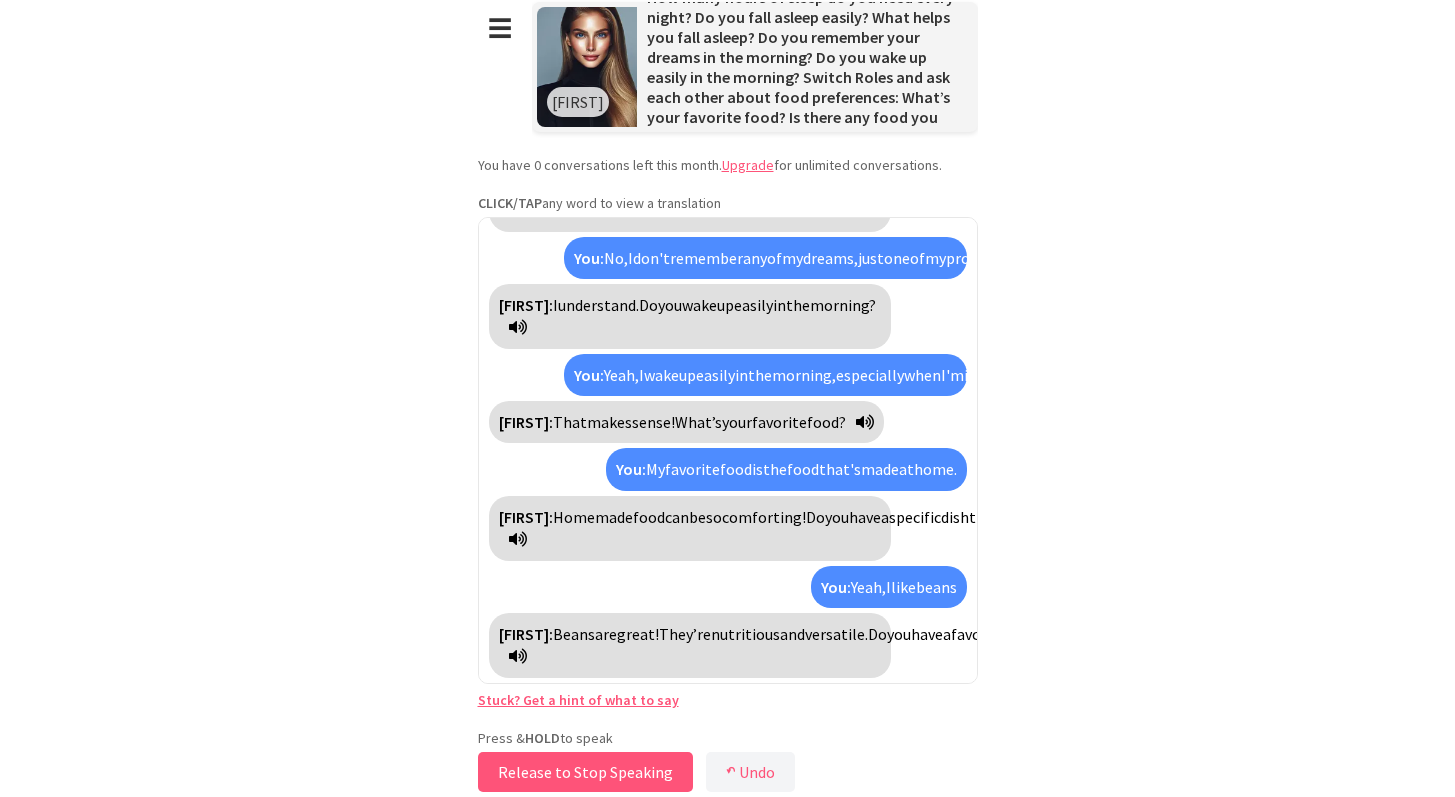 click on "Release to Stop Speaking" at bounding box center [585, 772] 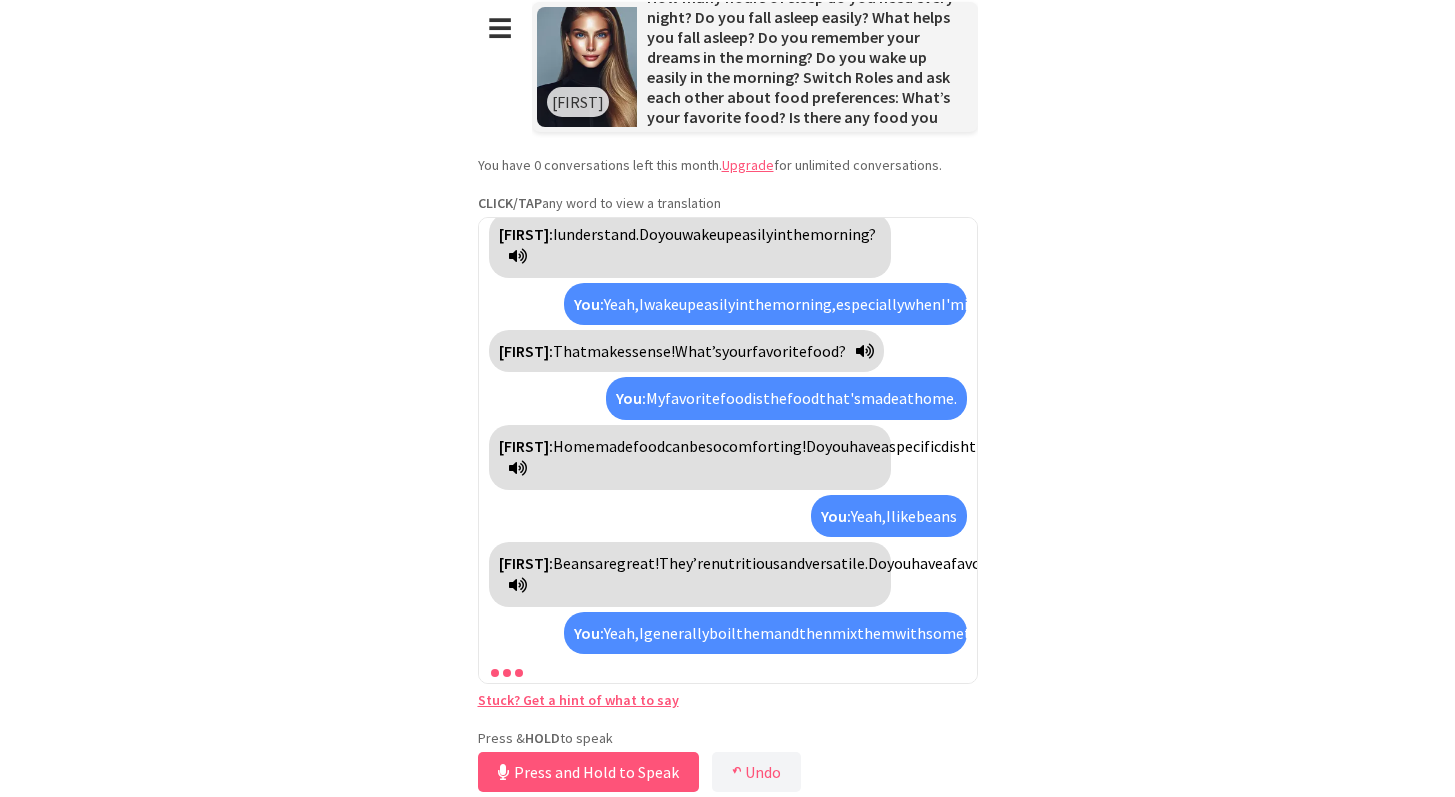 scroll, scrollTop: 663, scrollLeft: 0, axis: vertical 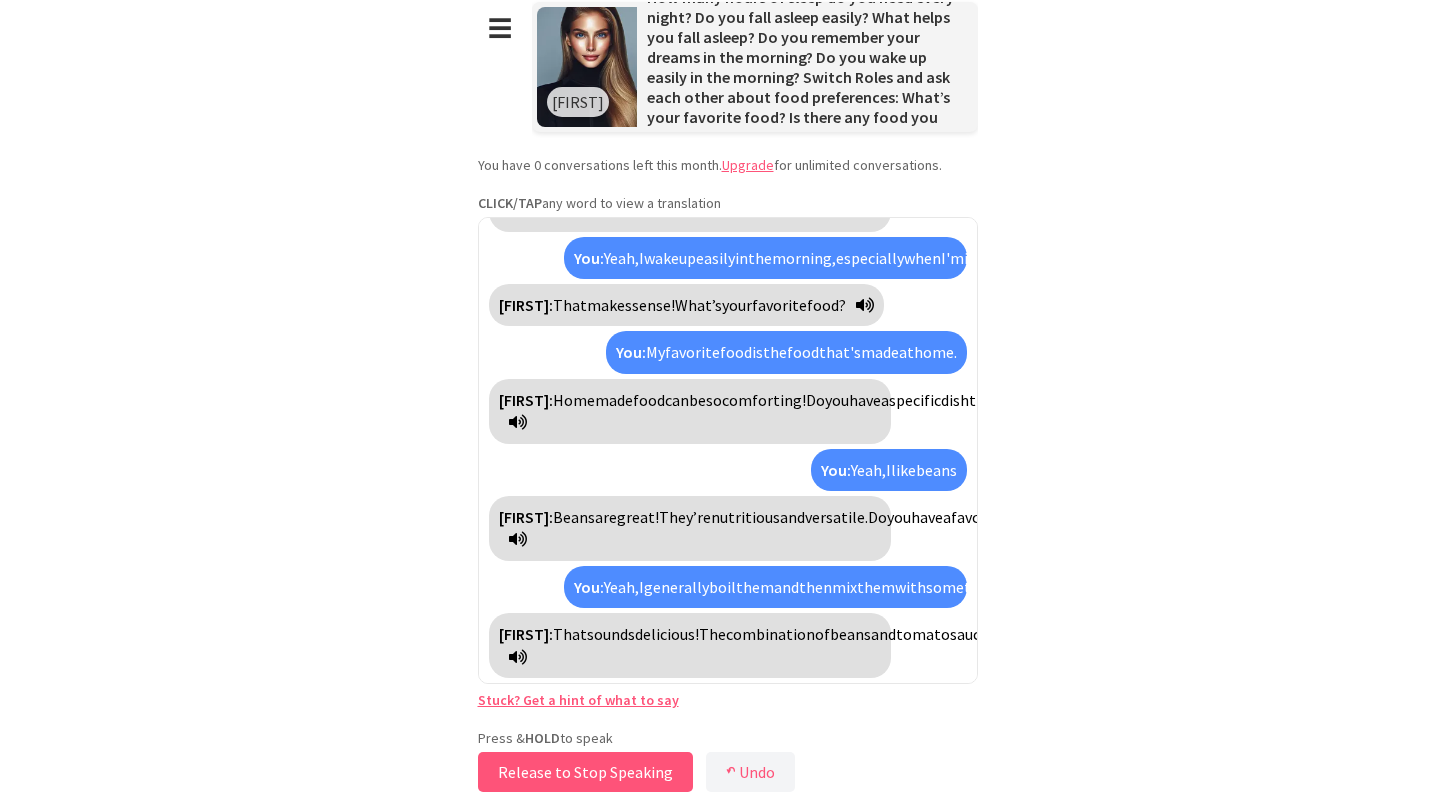 click on "Release to Stop Speaking" at bounding box center (585, 772) 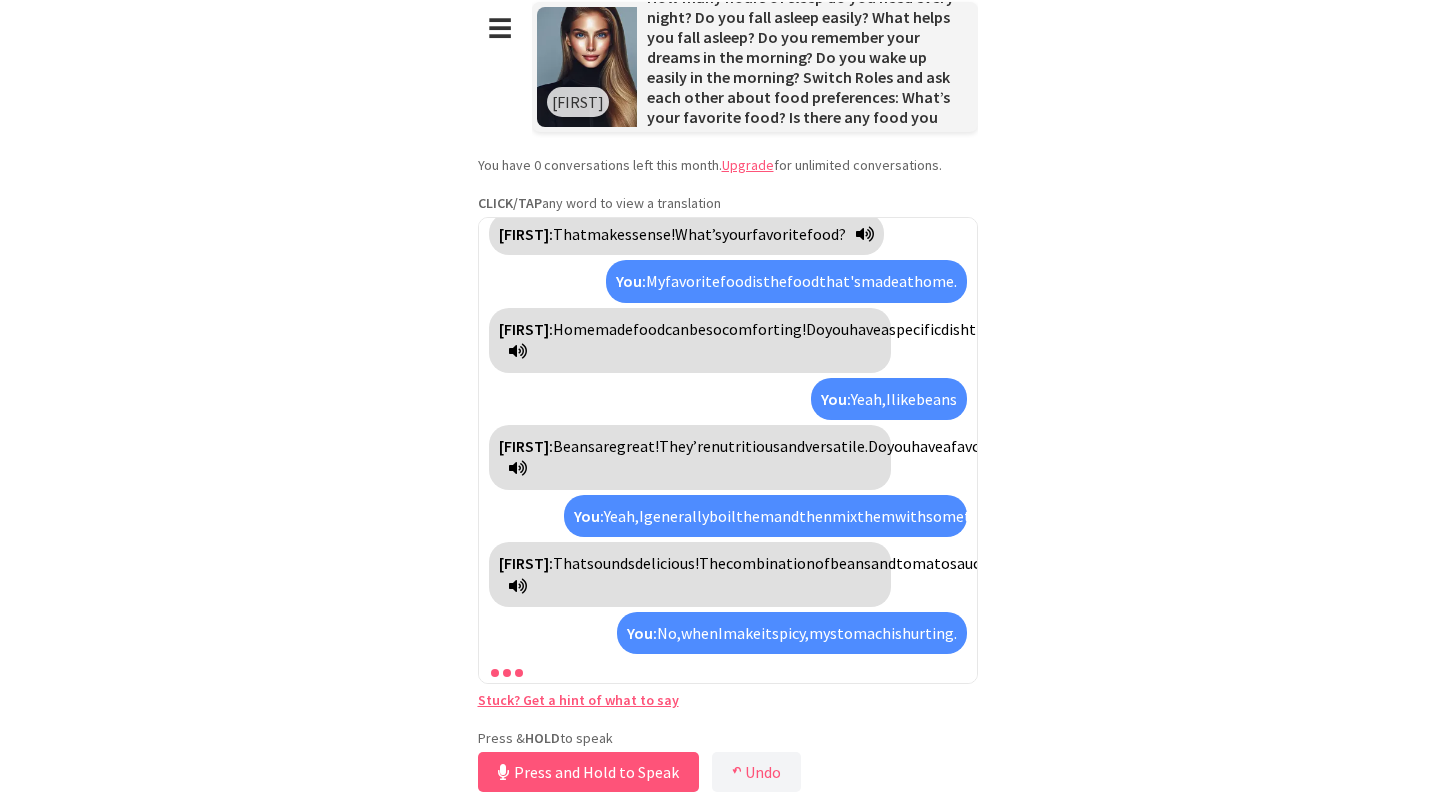 scroll, scrollTop: 825, scrollLeft: 0, axis: vertical 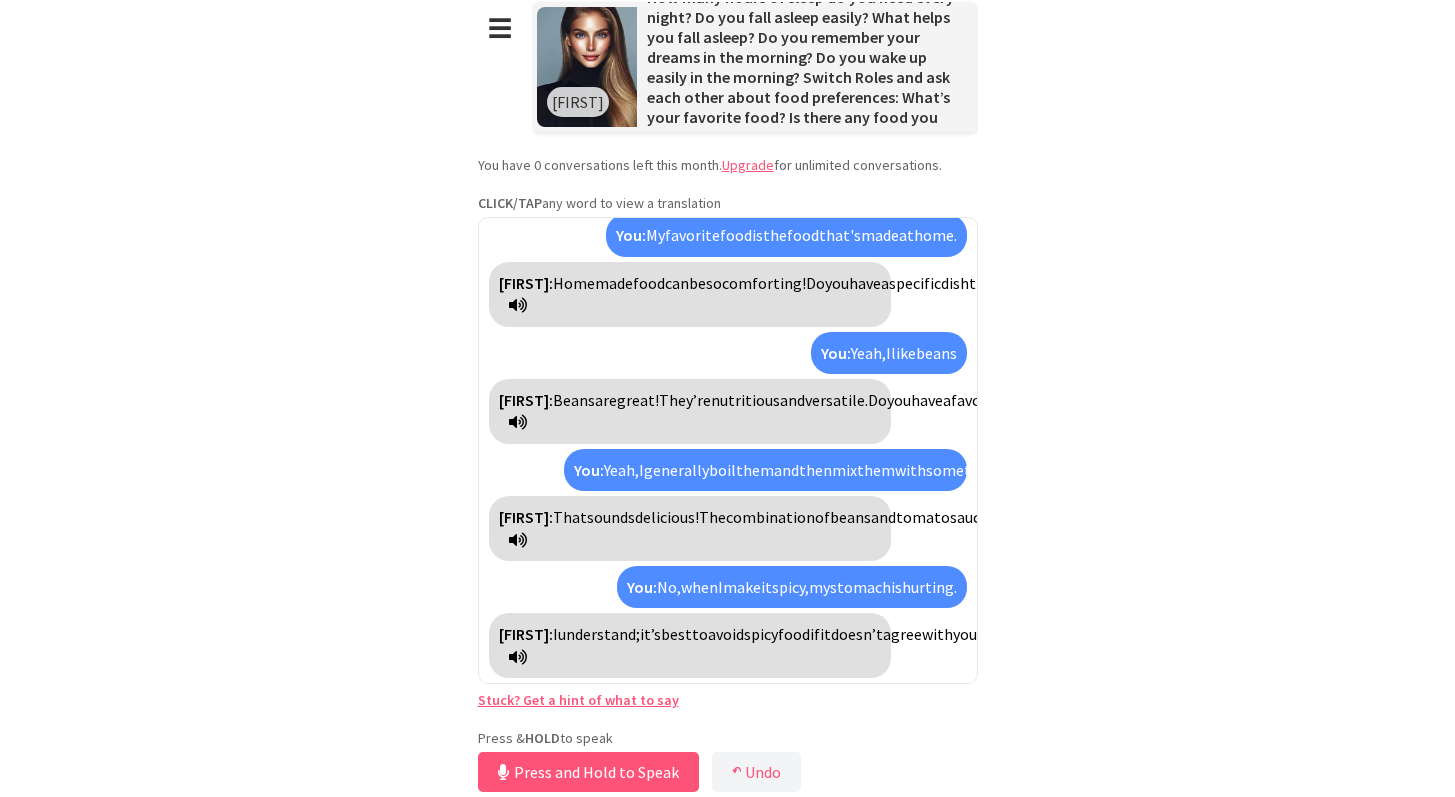 click at bounding box center [518, 657] 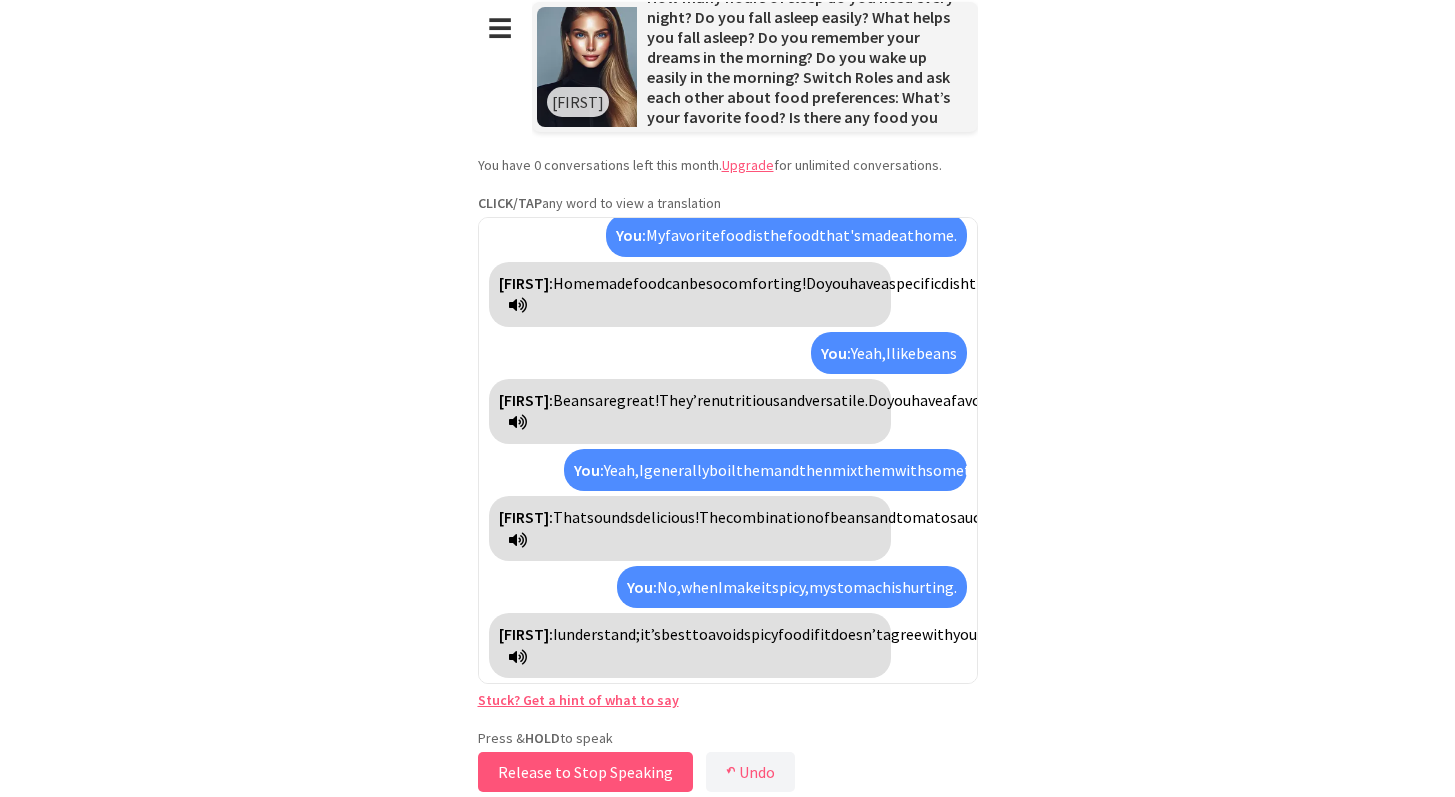 click on "Release to Stop Speaking" at bounding box center (585, 772) 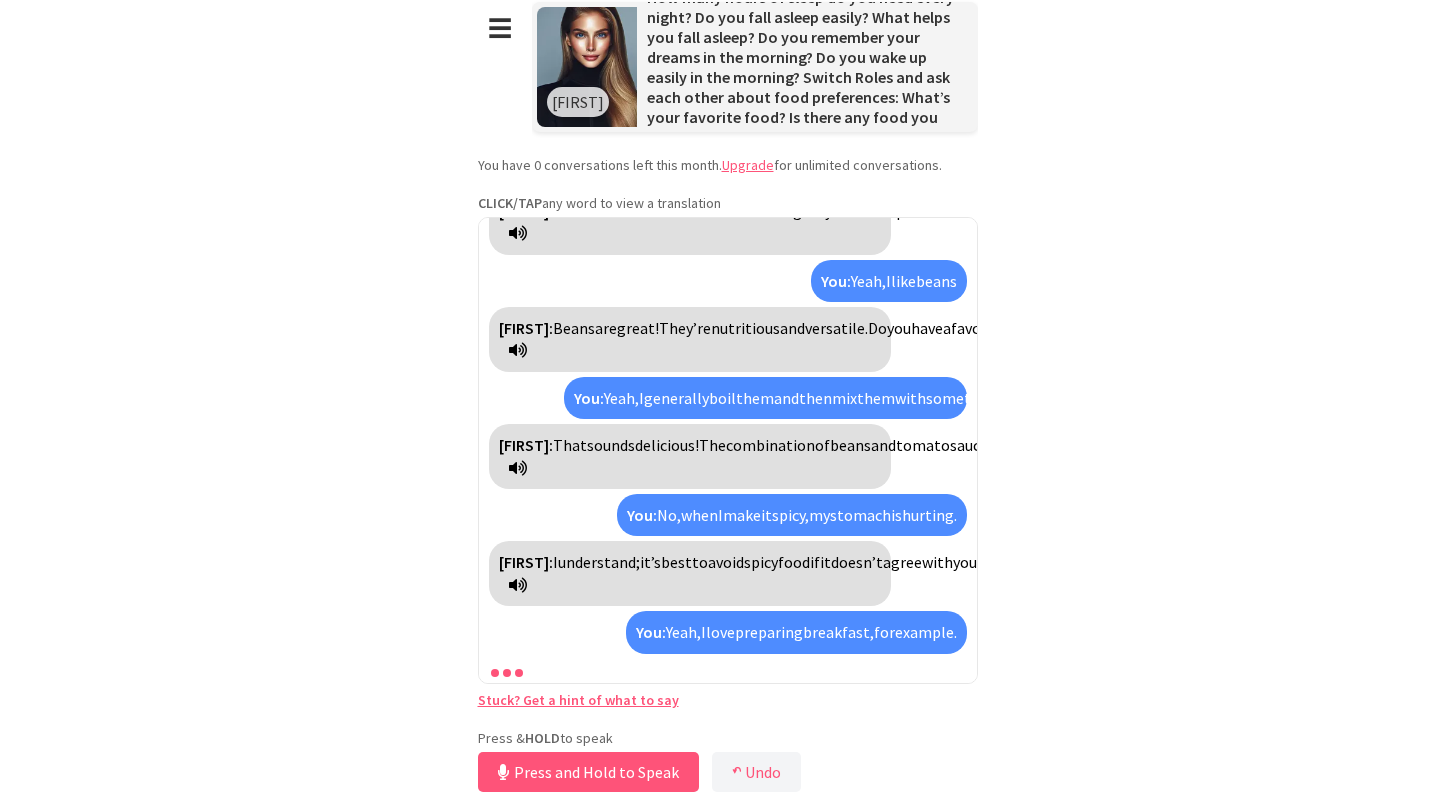 scroll, scrollTop: 942, scrollLeft: 0, axis: vertical 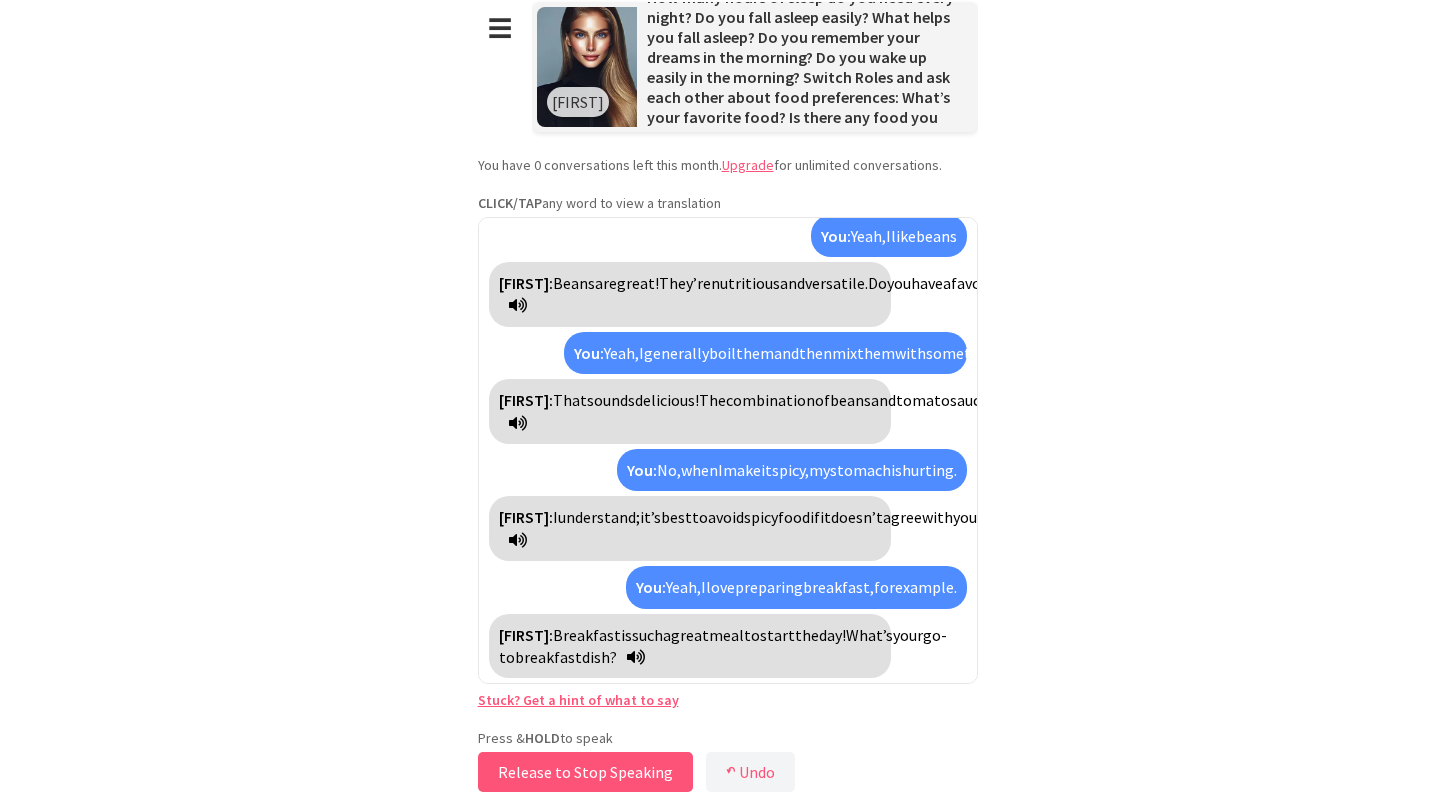 click on "Release to Stop Speaking" at bounding box center (585, 772) 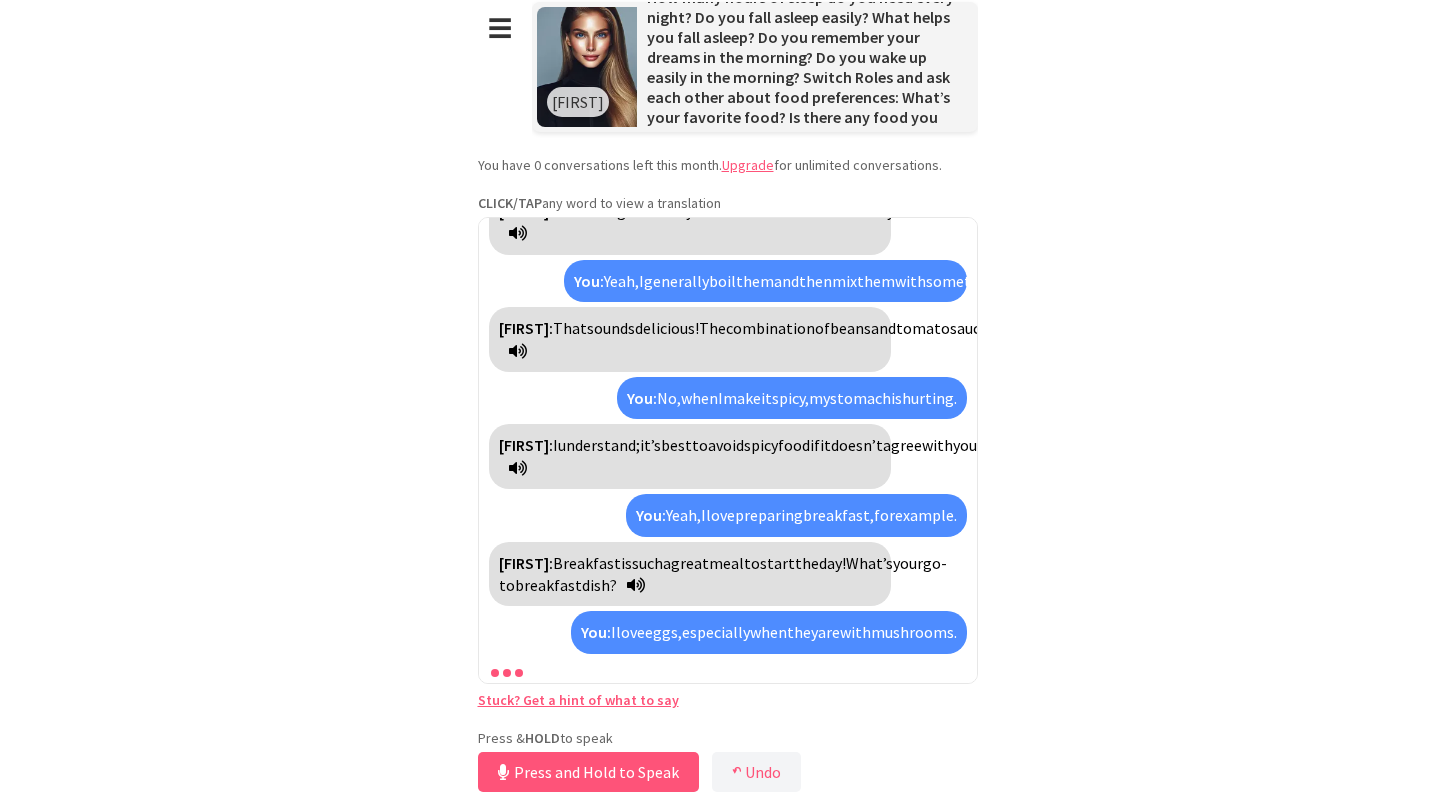 scroll, scrollTop: 1104, scrollLeft: 0, axis: vertical 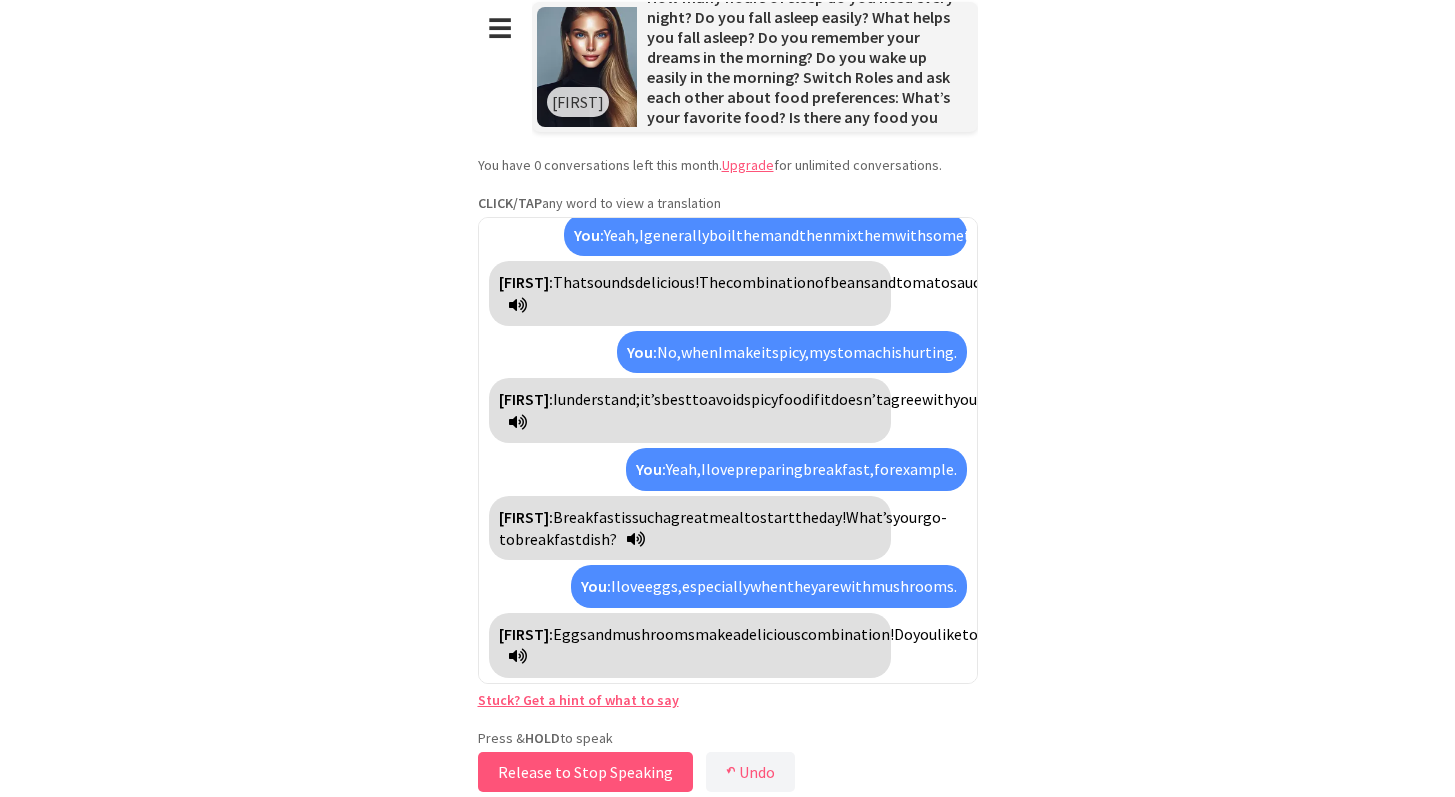 click on "Release to Stop Speaking" at bounding box center (585, 772) 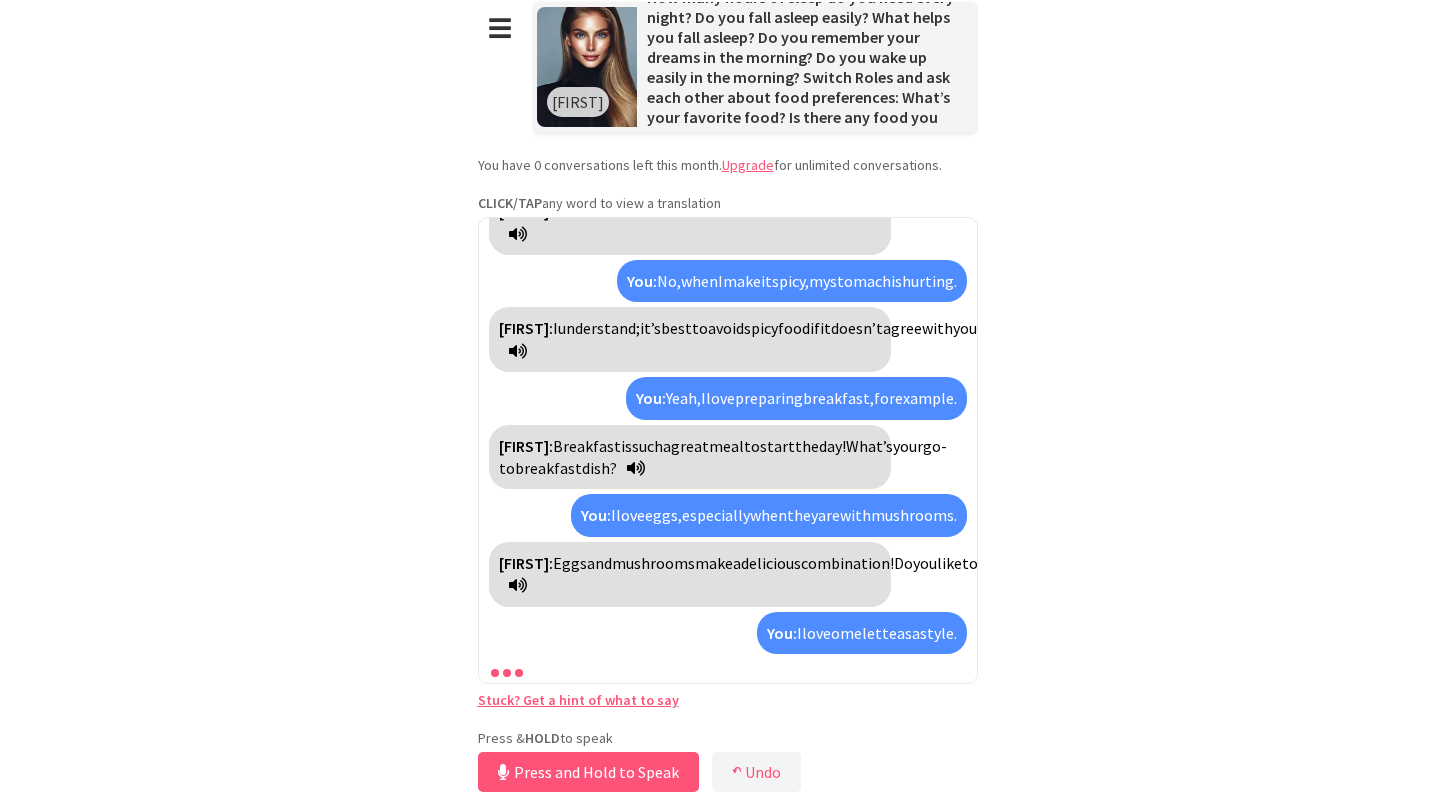 scroll, scrollTop: 1266, scrollLeft: 0, axis: vertical 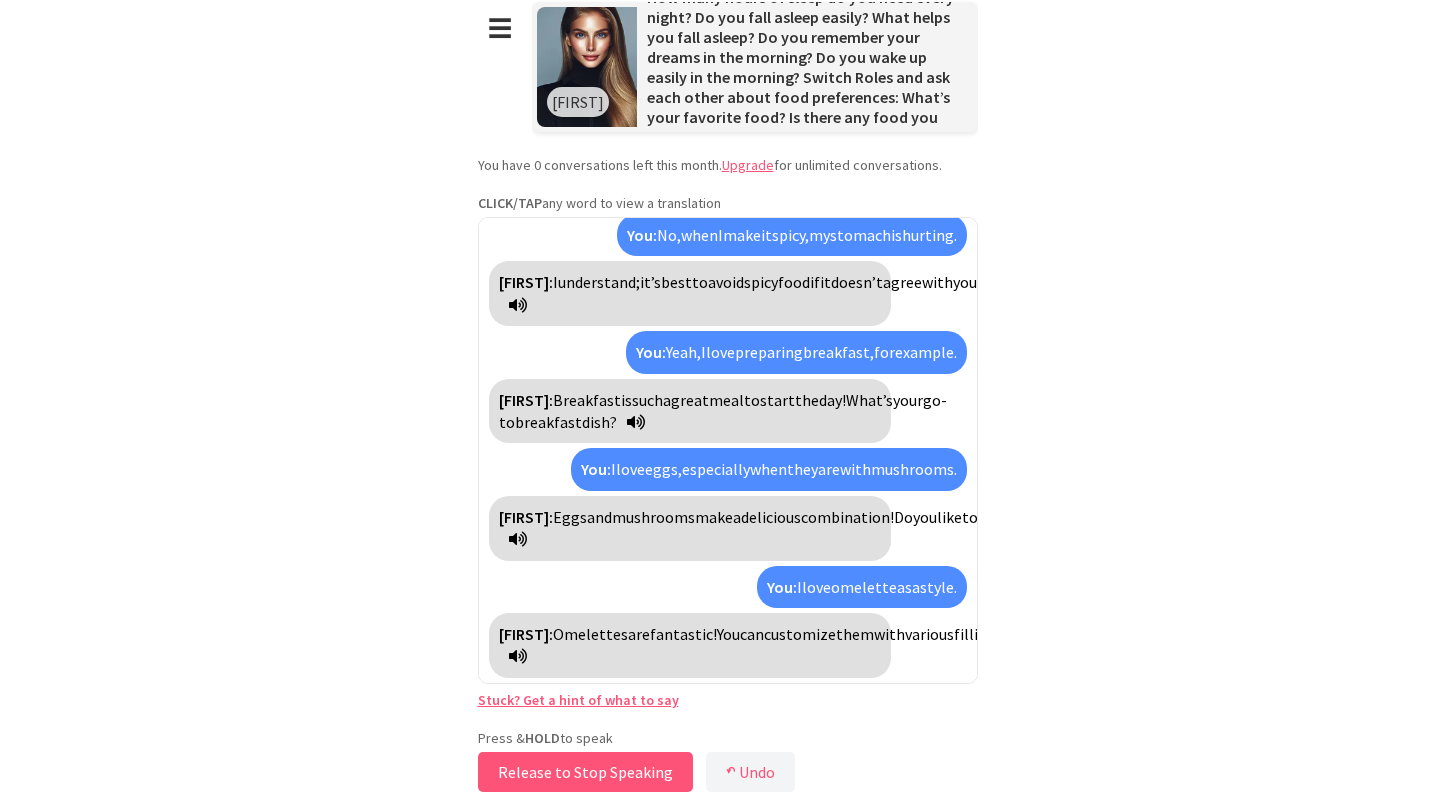 click on "Release to Stop Speaking" at bounding box center (585, 772) 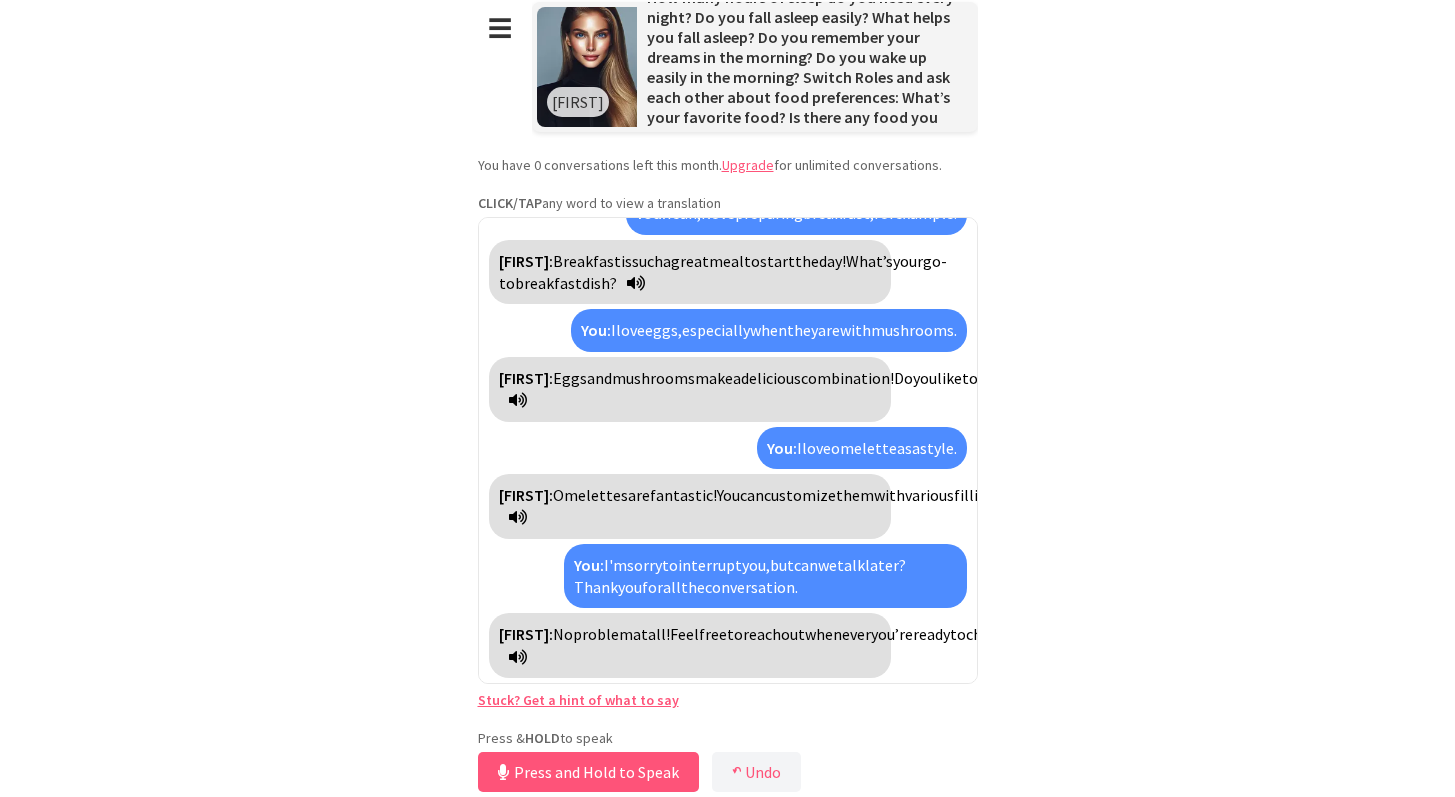 scroll, scrollTop: 1428, scrollLeft: 0, axis: vertical 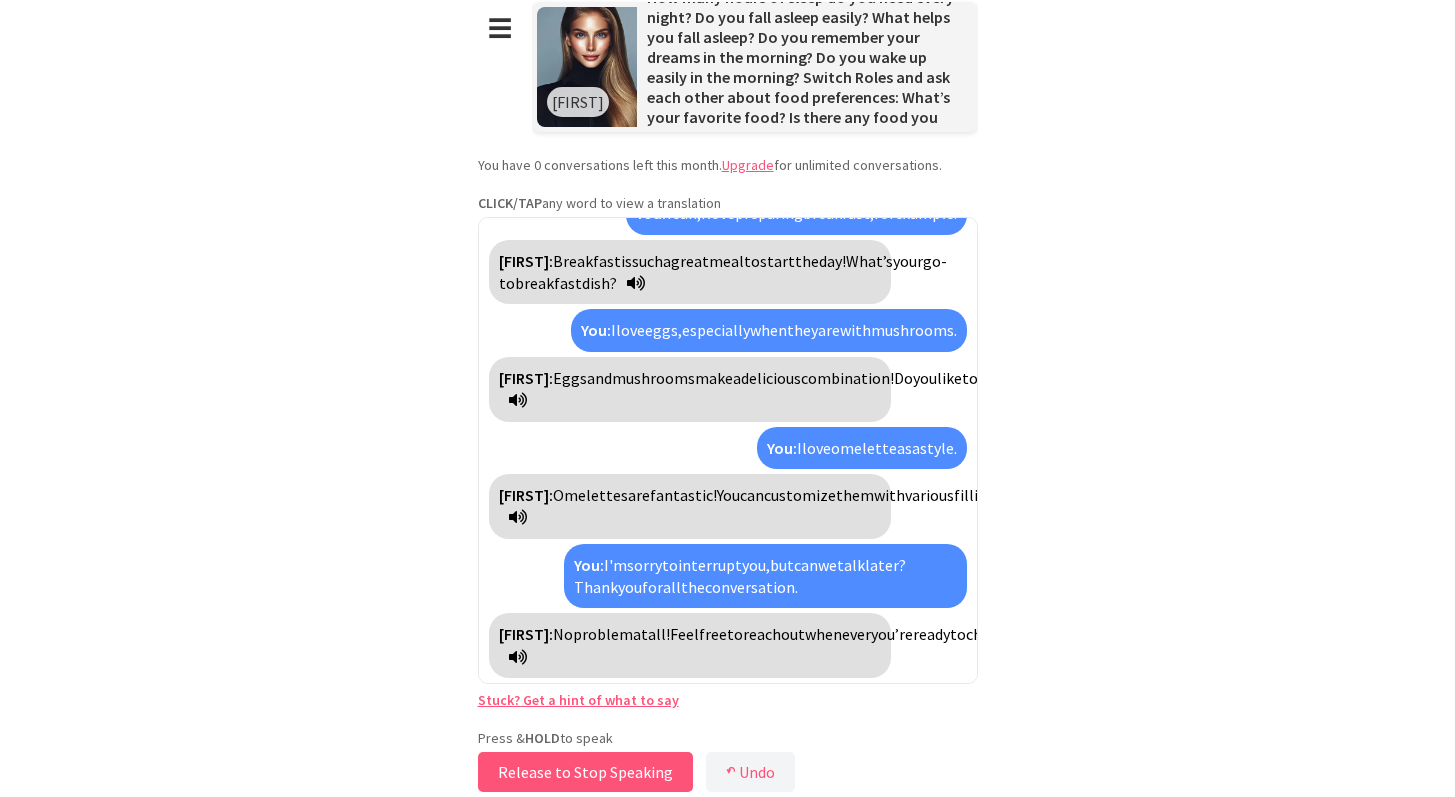 click on "Release to Stop Speaking" at bounding box center (585, 772) 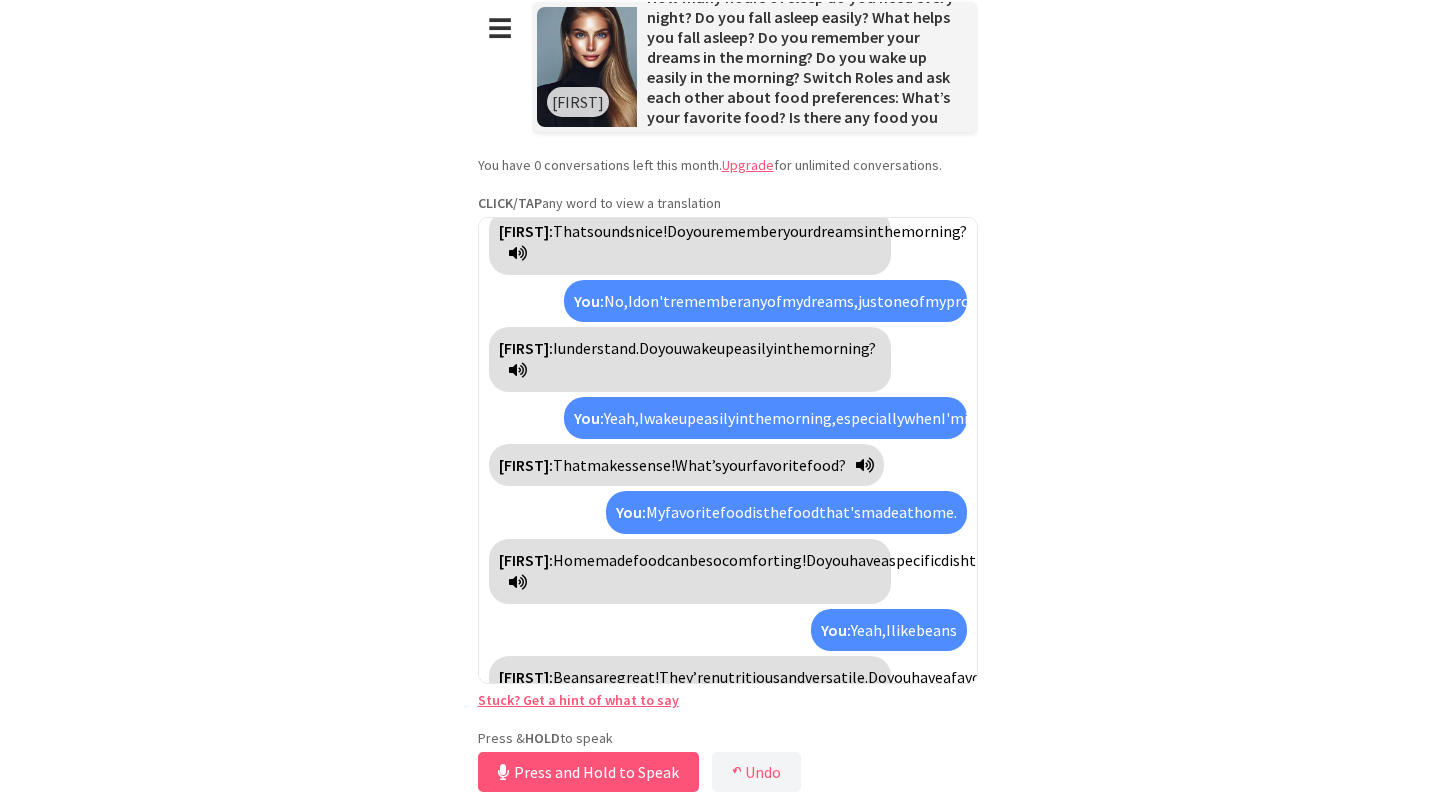 scroll, scrollTop: 1545, scrollLeft: 0, axis: vertical 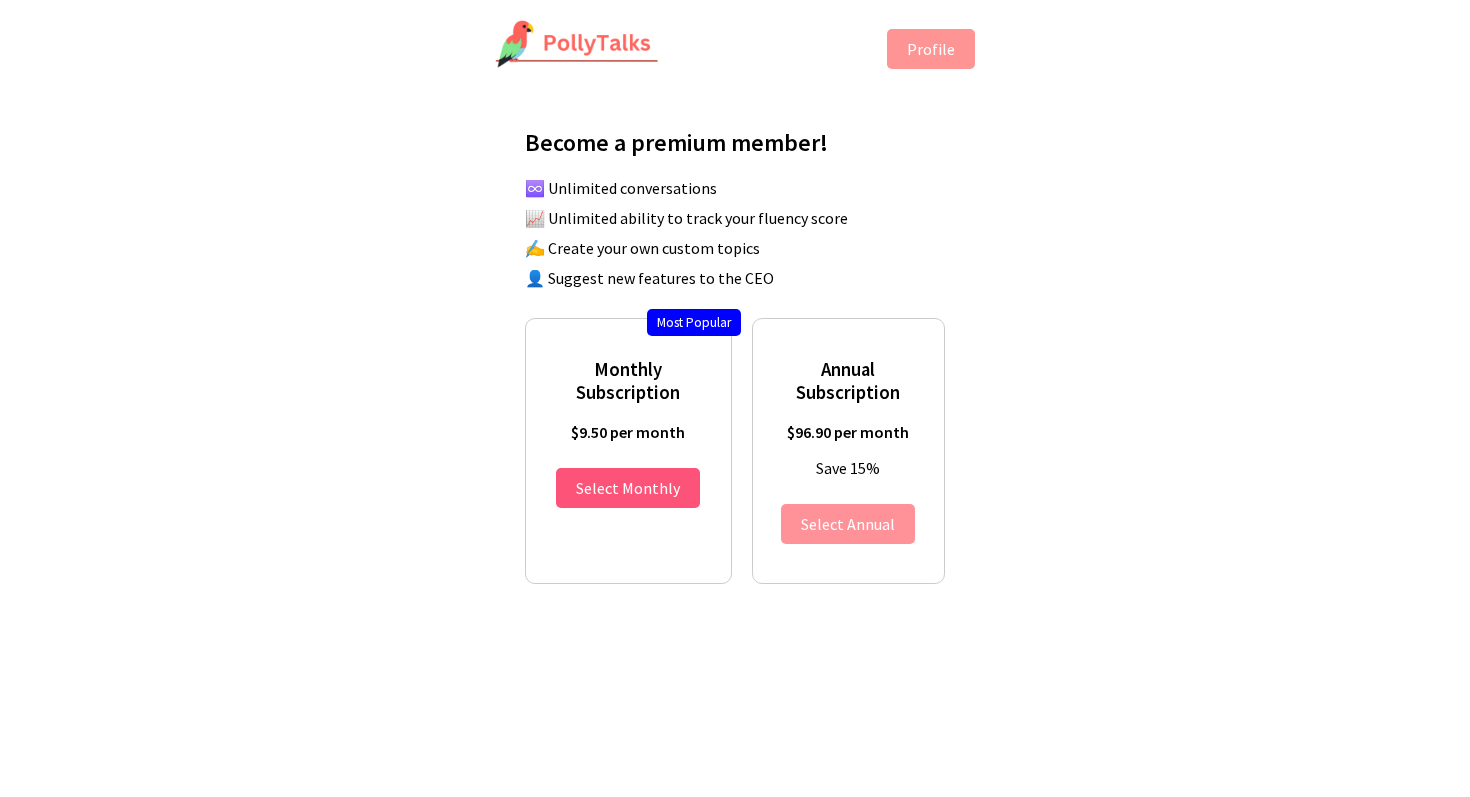 click on "Select Annual" at bounding box center [848, 524] 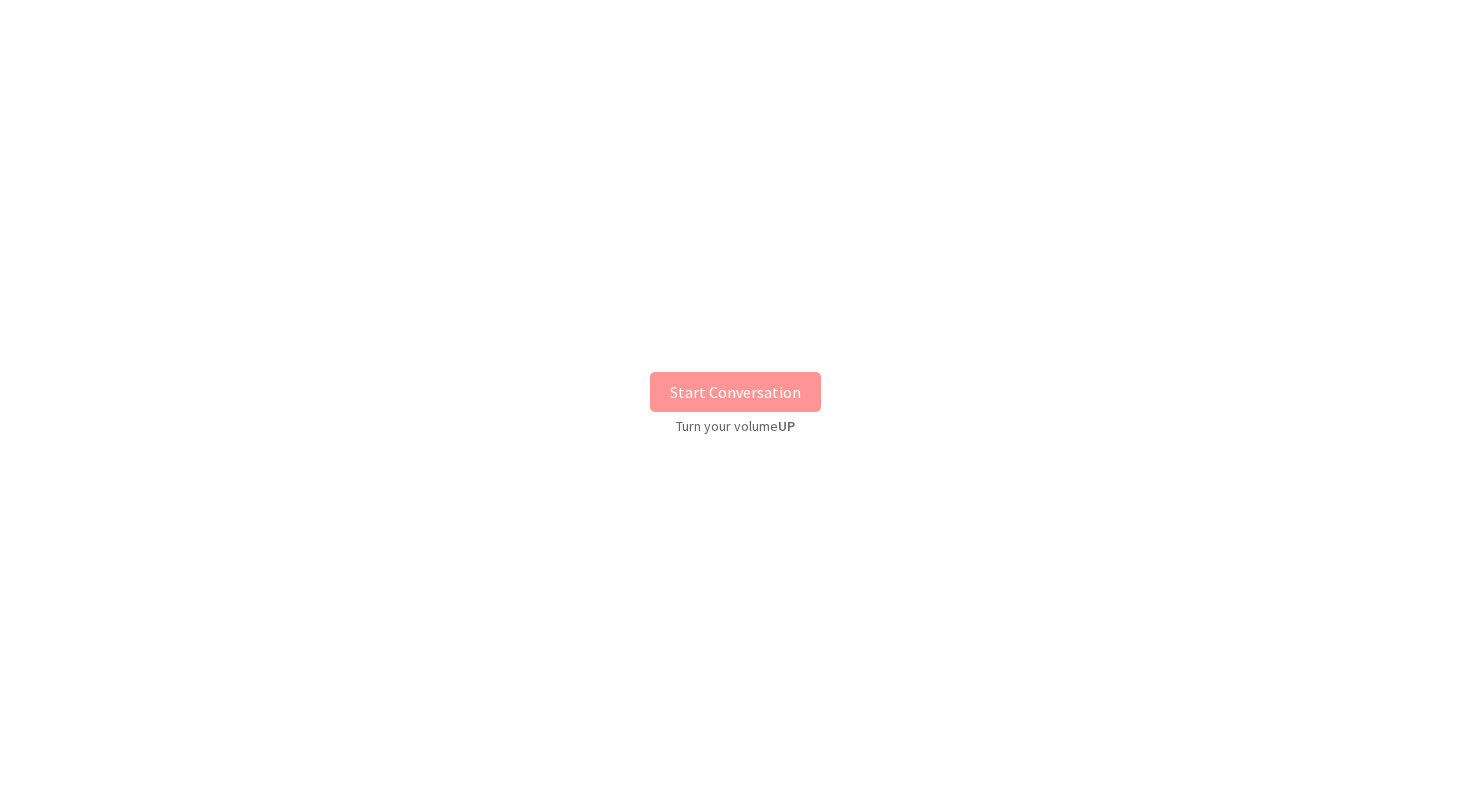 scroll, scrollTop: 0, scrollLeft: 0, axis: both 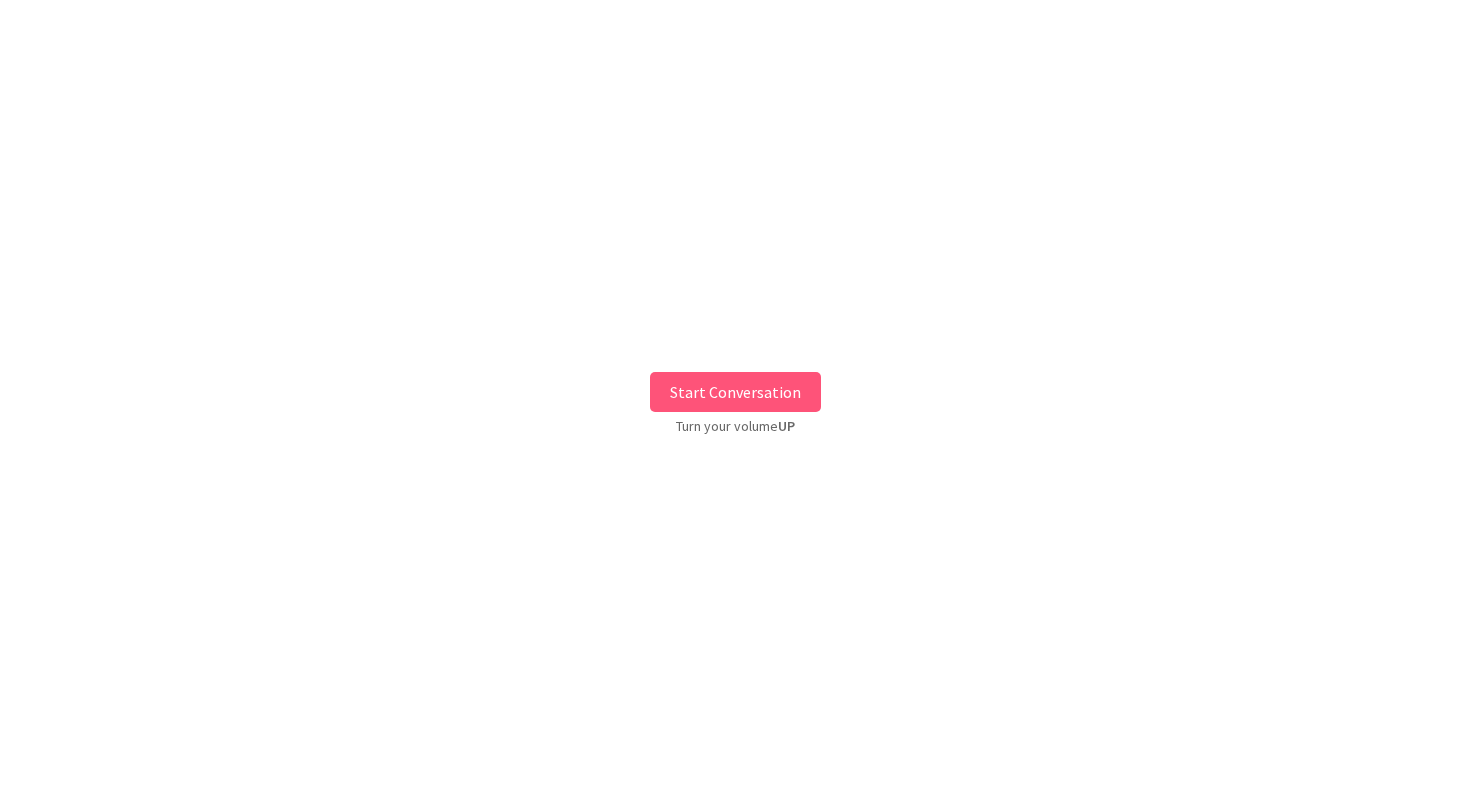 click on "Start Conversation" at bounding box center [735, 392] 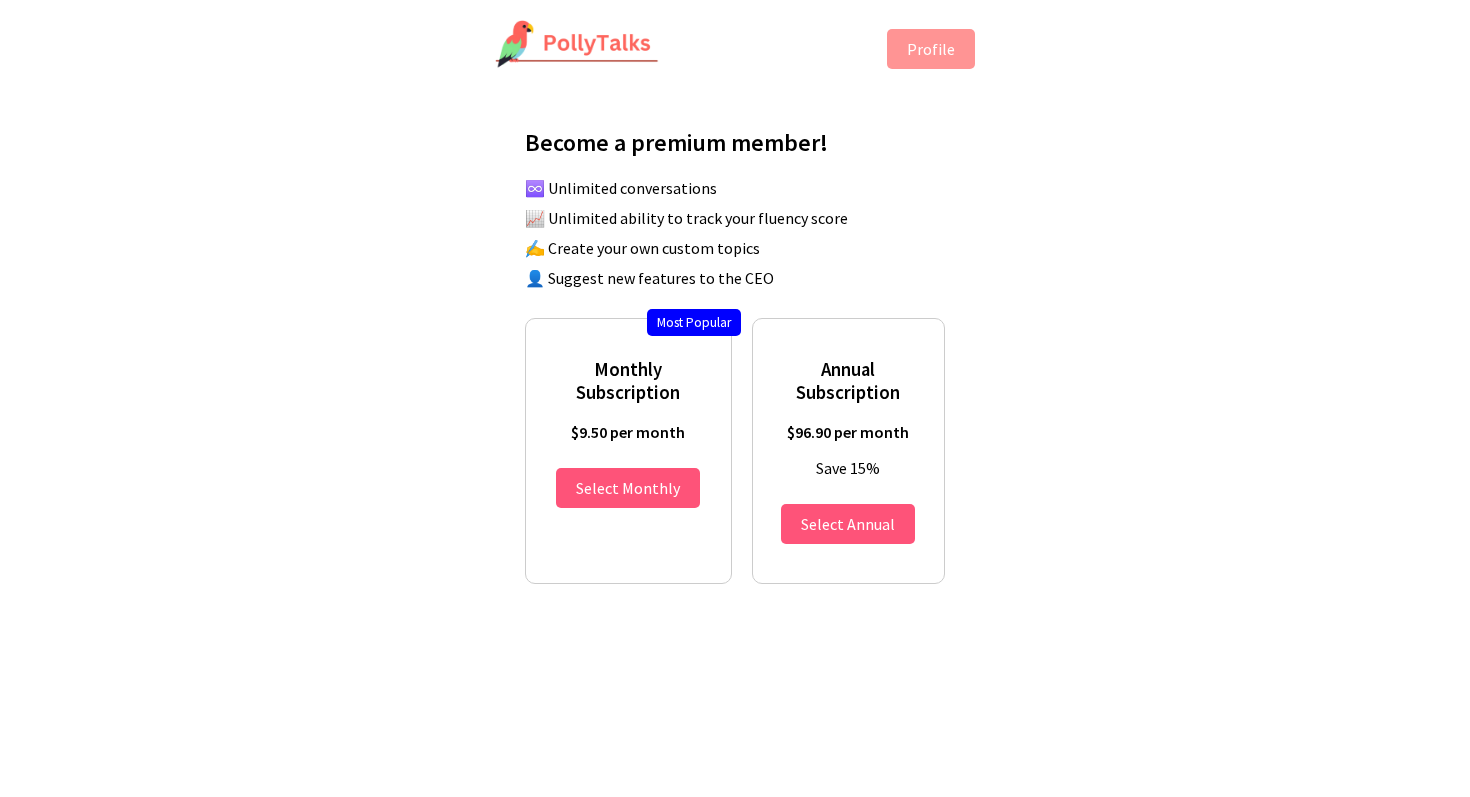 scroll, scrollTop: 0, scrollLeft: 0, axis: both 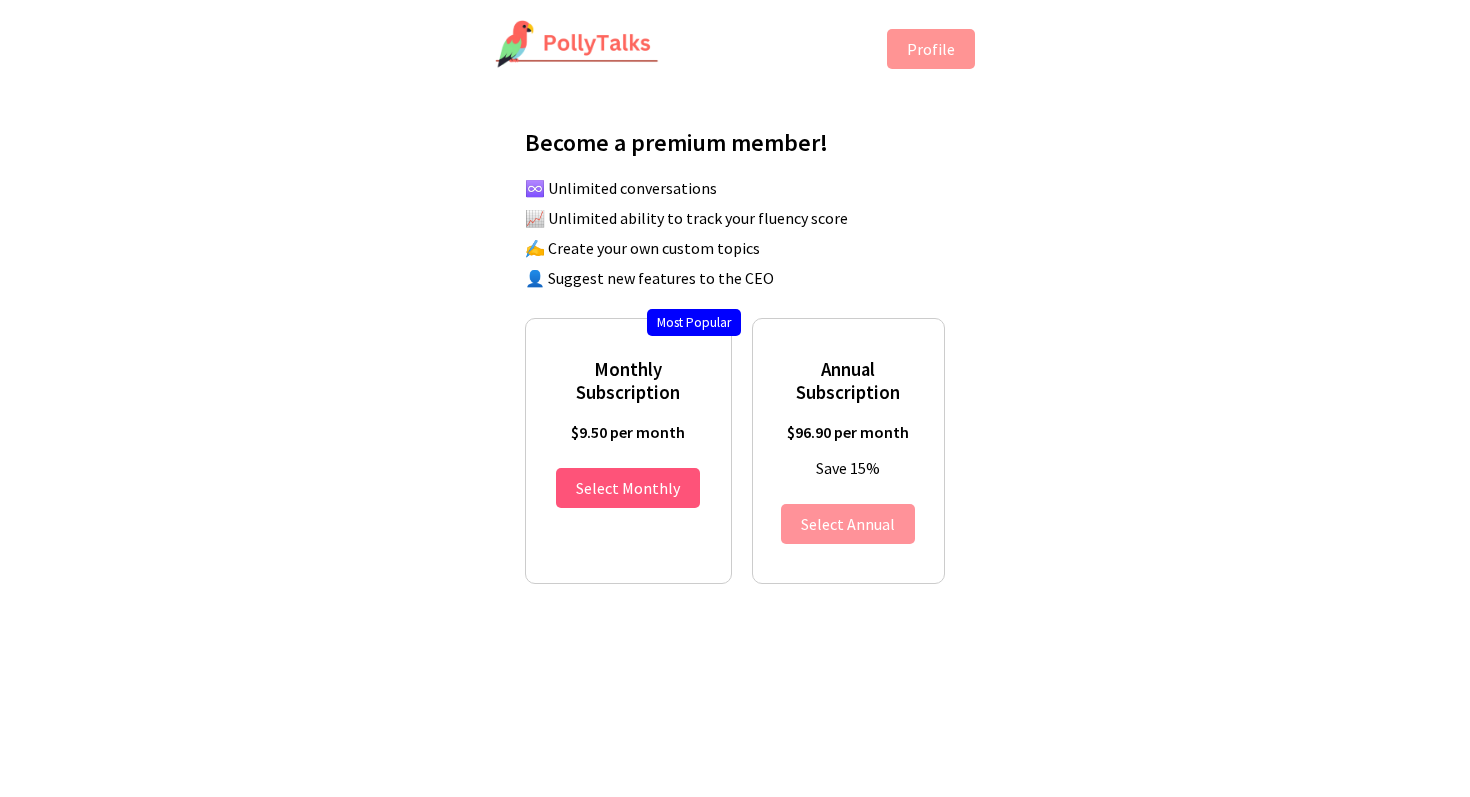 click on "Select Annual" at bounding box center (848, 524) 